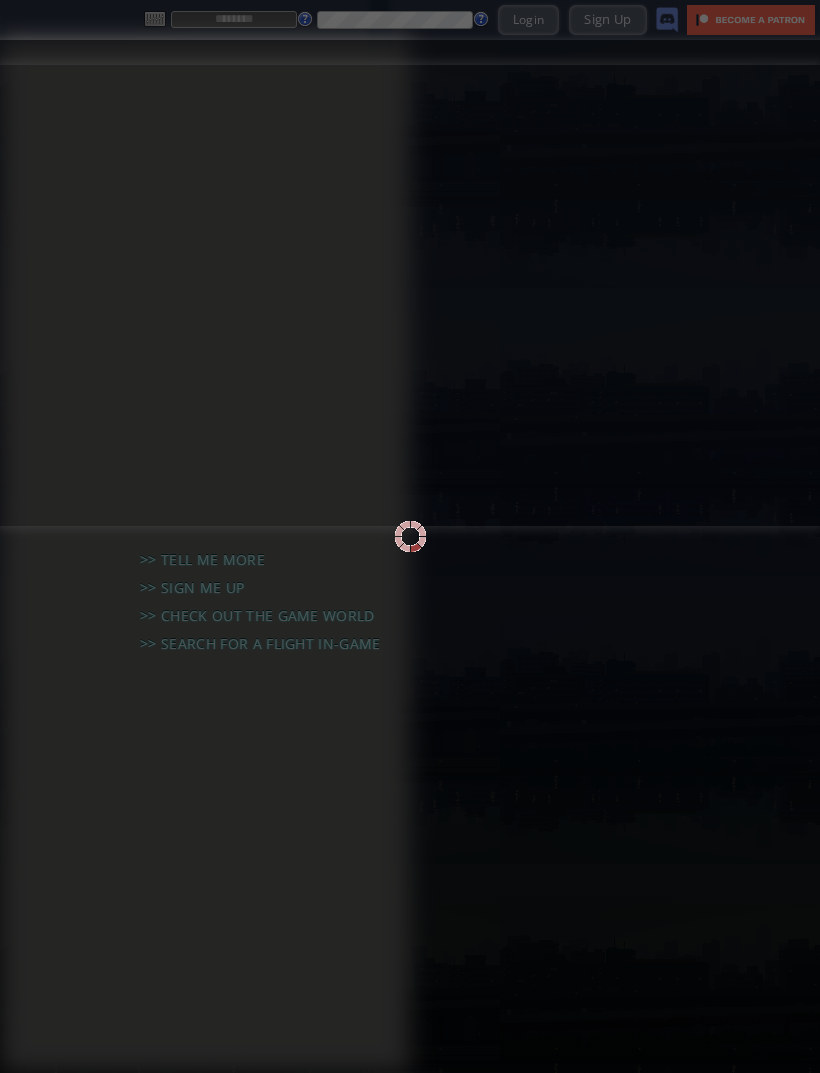 scroll, scrollTop: 0, scrollLeft: 0, axis: both 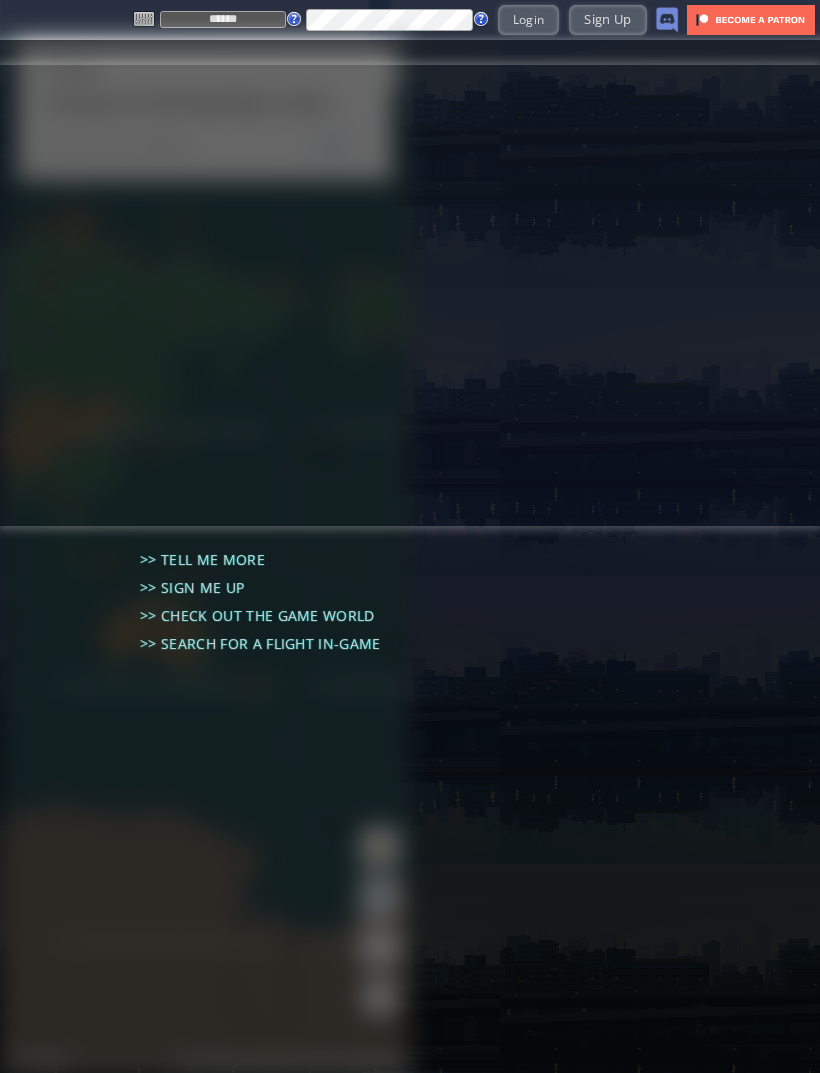 click on "Login" at bounding box center (529, 19) 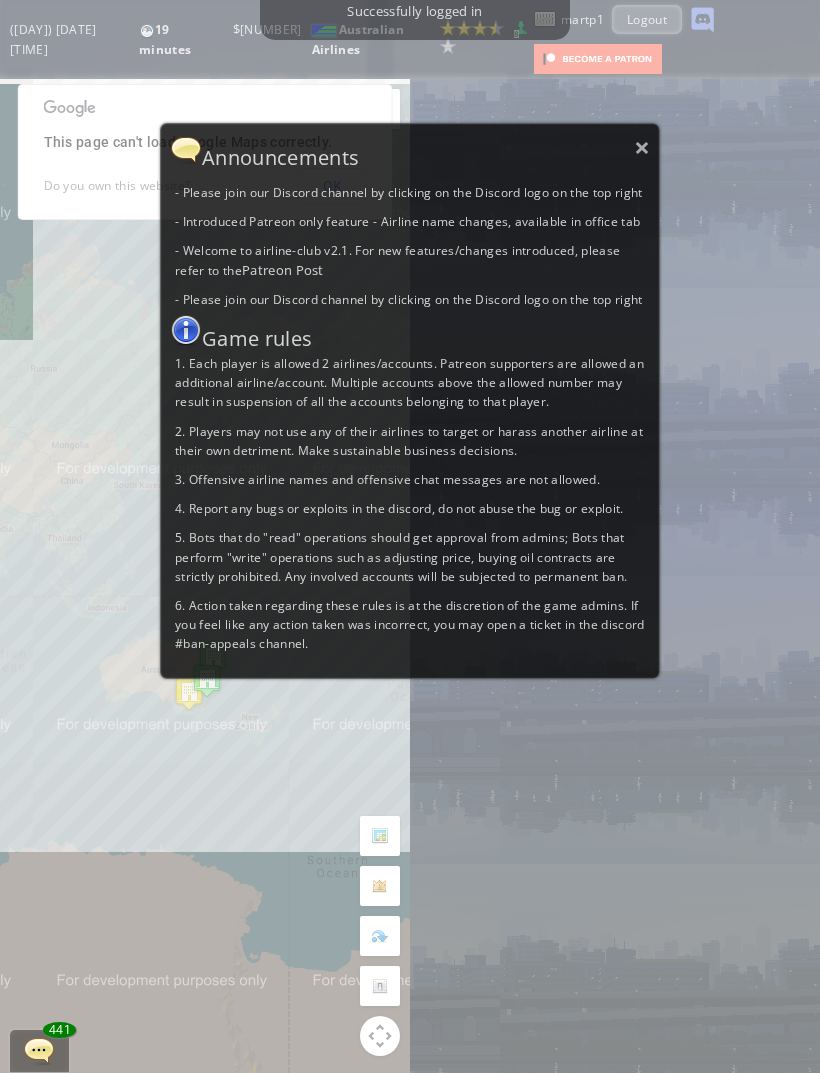 click on "×" at bounding box center (642, 147) 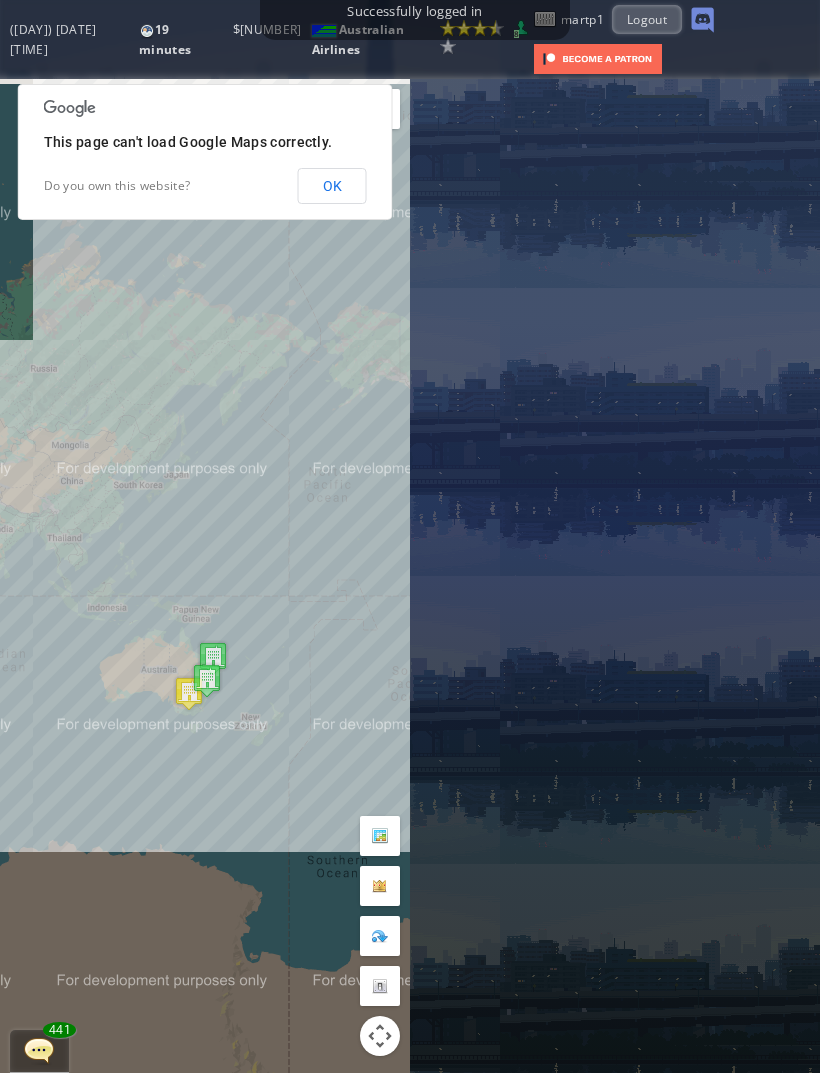 click on "OK" at bounding box center (332, 186) 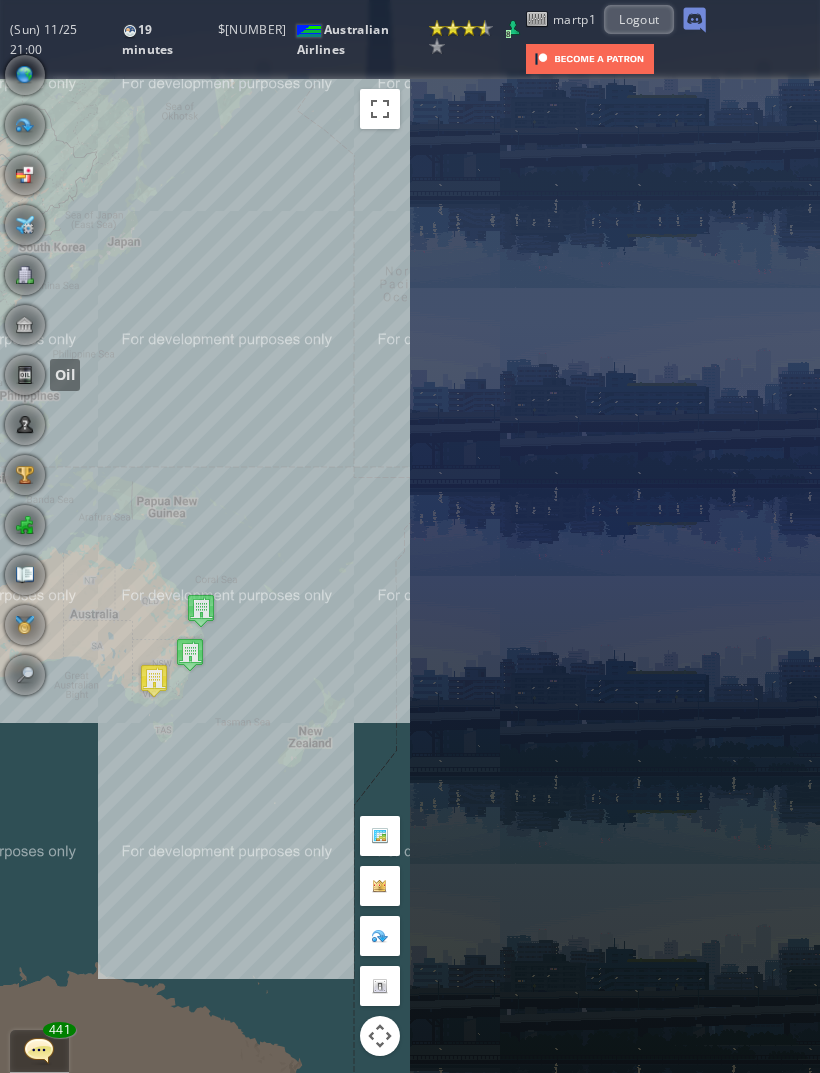 click at bounding box center (25, 375) 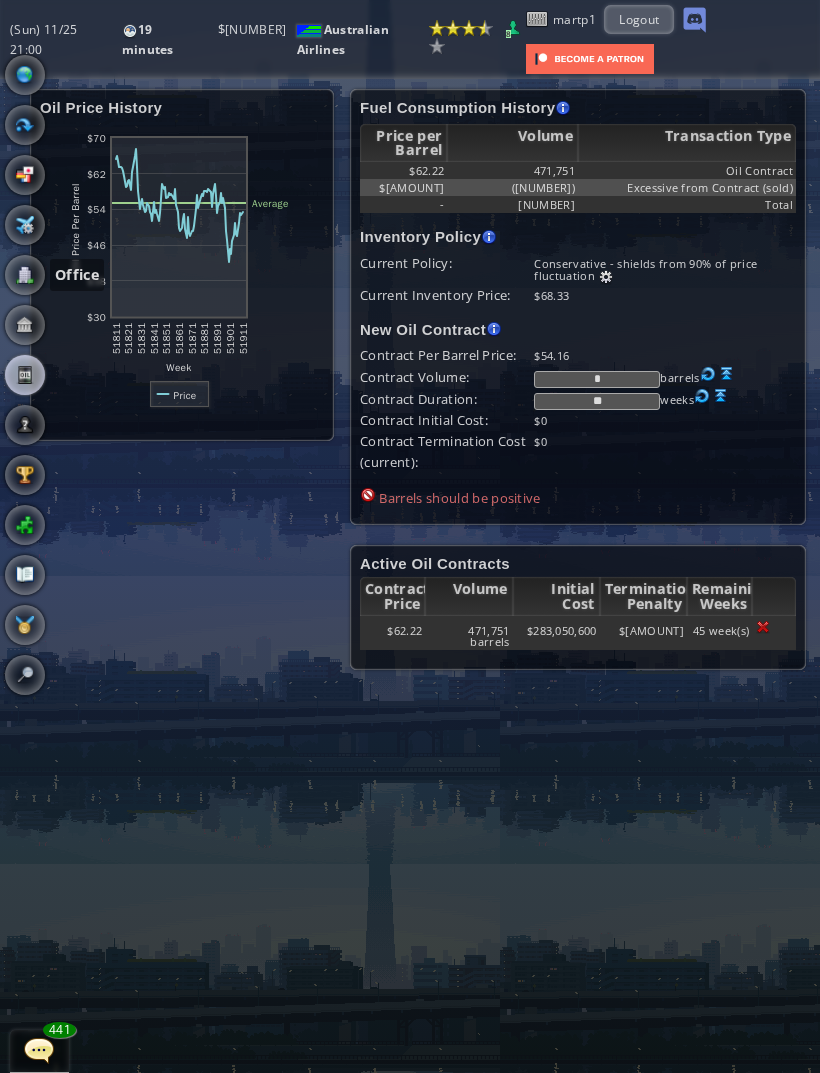 click at bounding box center [25, 275] 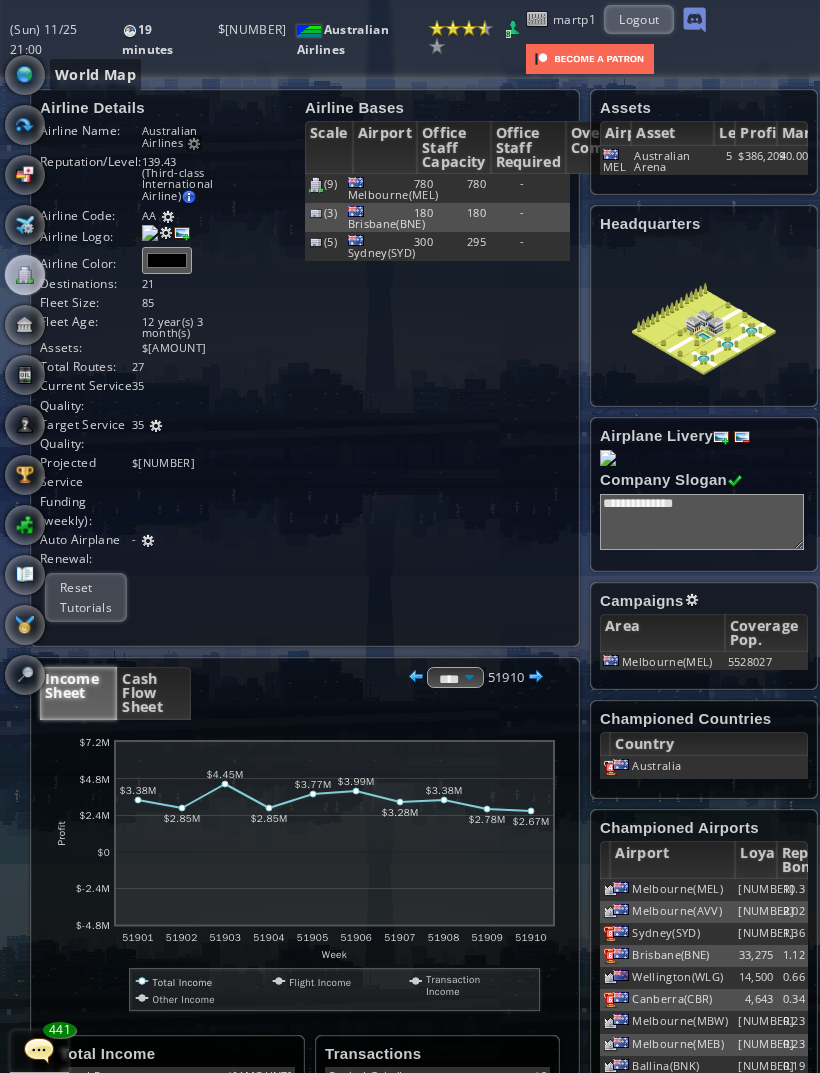 click at bounding box center (25, 75) 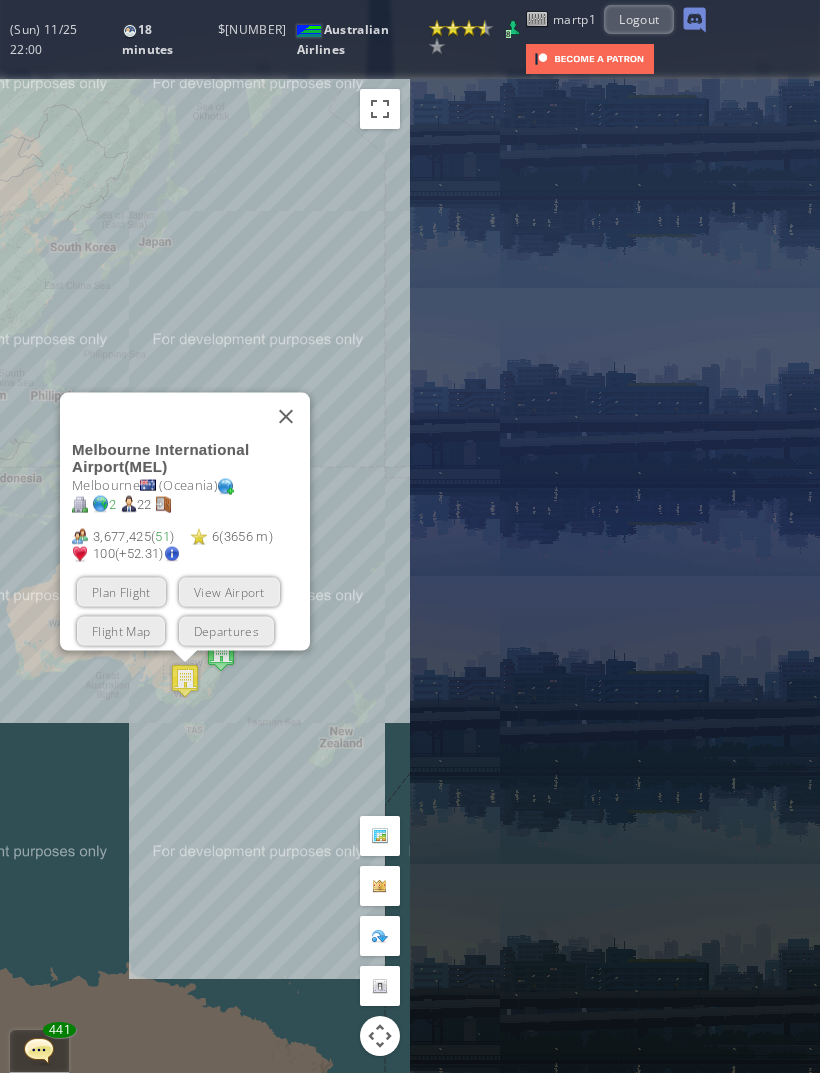 click on "View Airport" at bounding box center [229, 591] 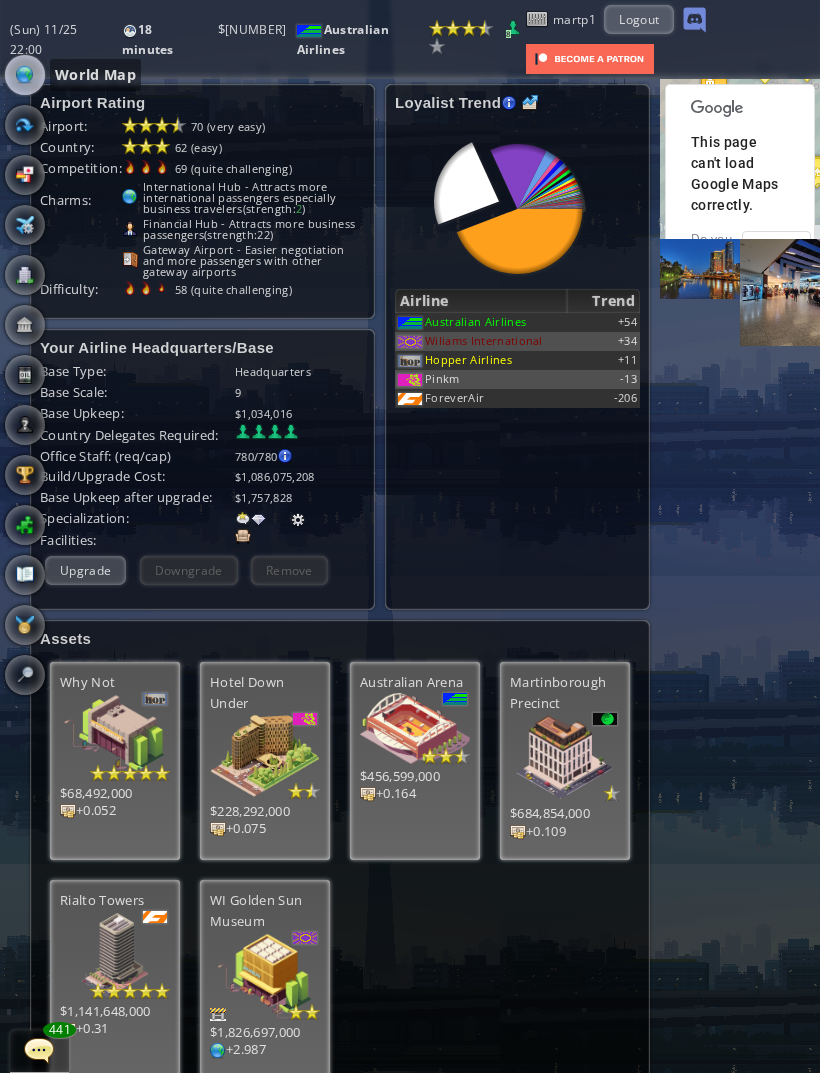 click at bounding box center (25, 75) 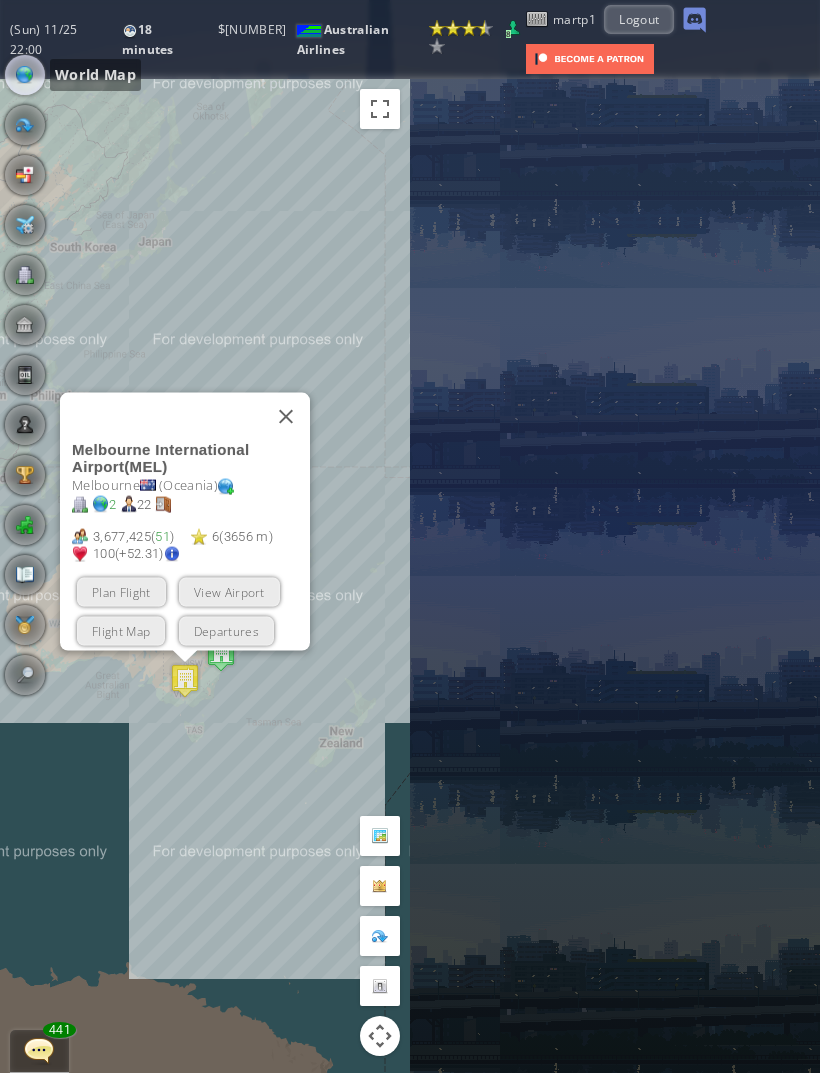 click at bounding box center (286, 416) 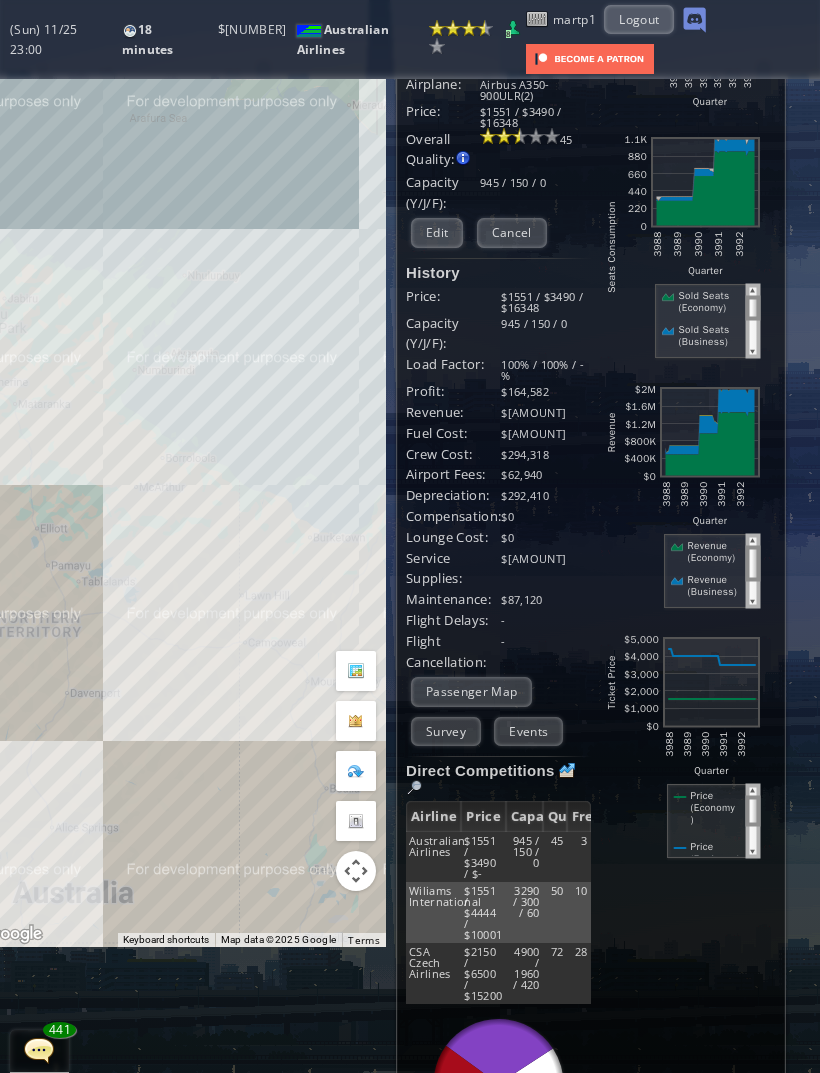 scroll, scrollTop: 167, scrollLeft: 28, axis: both 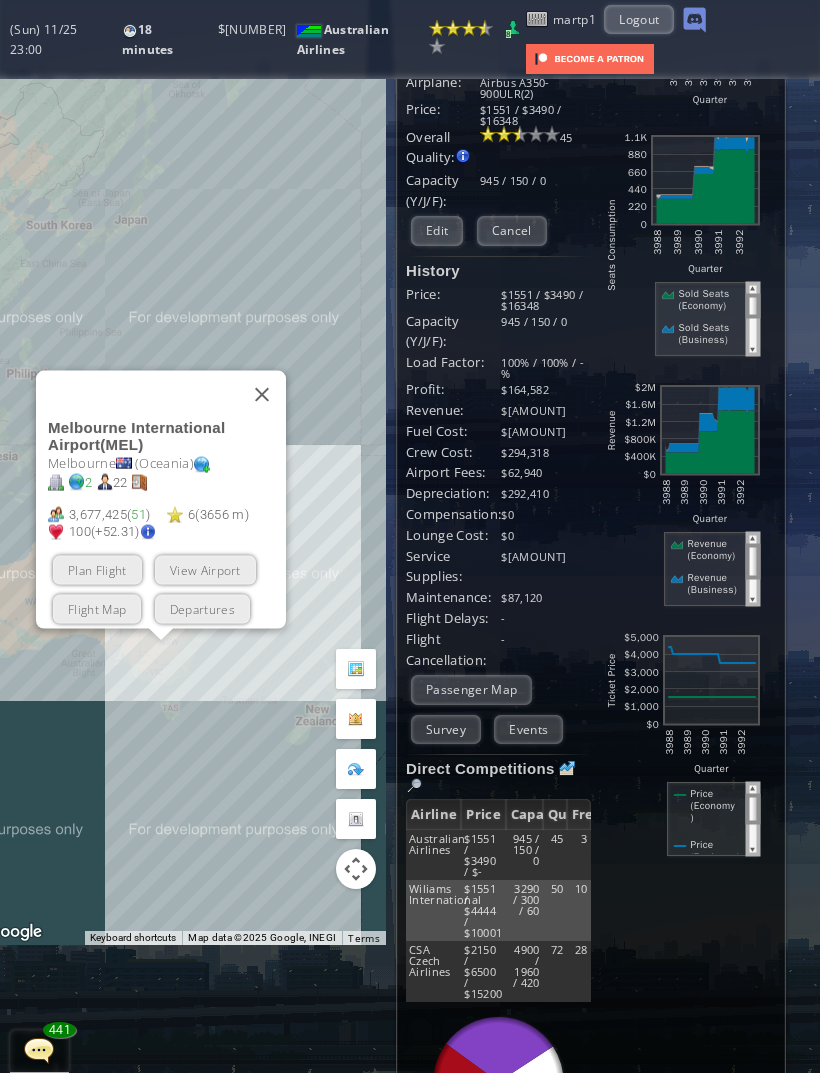 click on "View Airport" at bounding box center (205, 569) 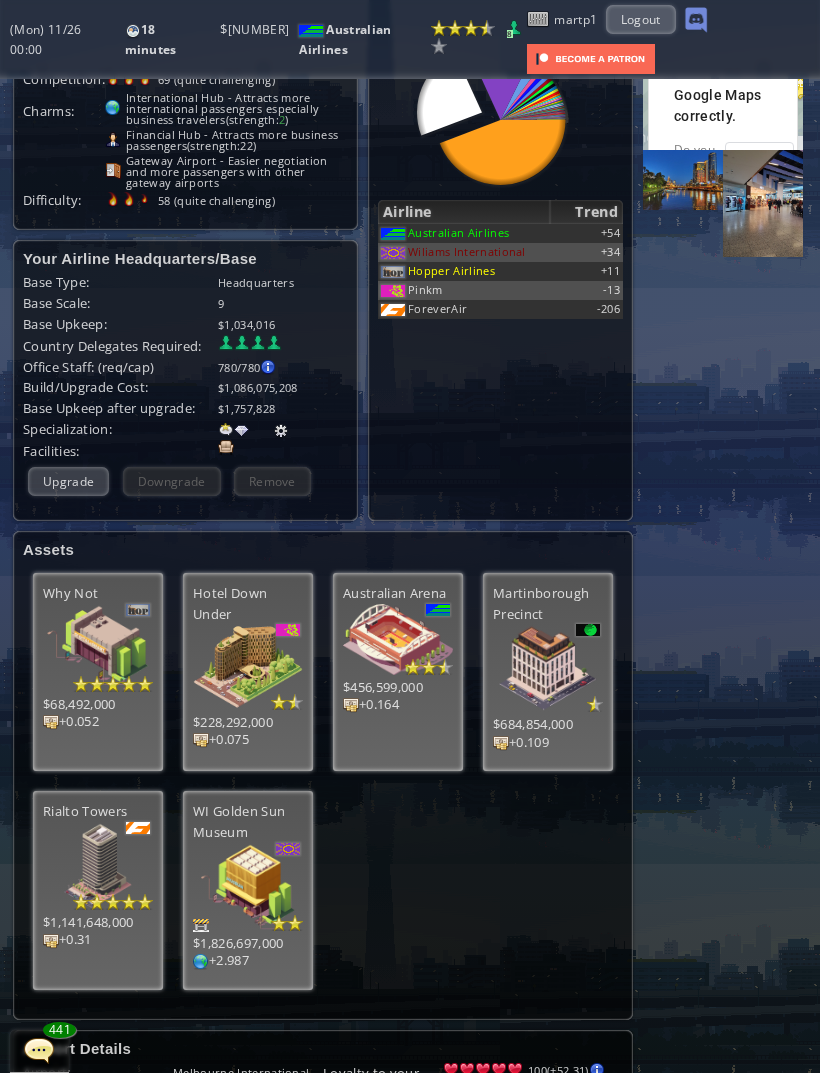 scroll, scrollTop: 88, scrollLeft: 17, axis: both 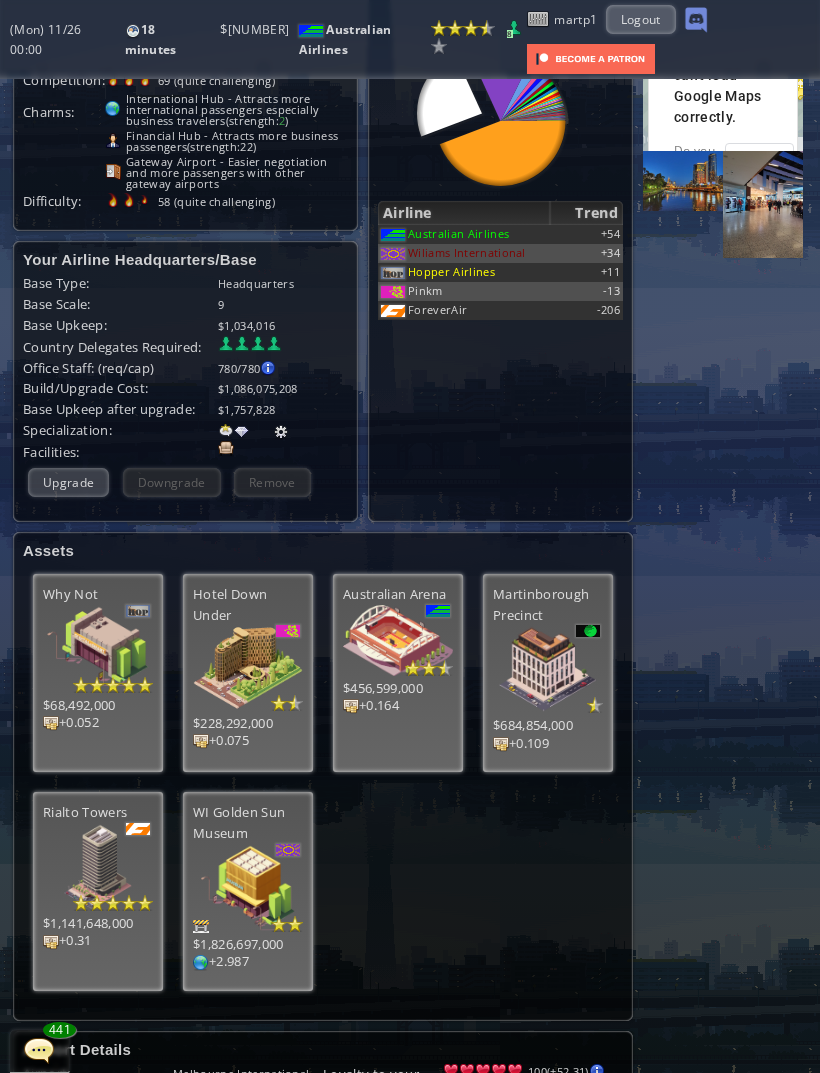 click on "Upgrade" at bounding box center [68, 482] 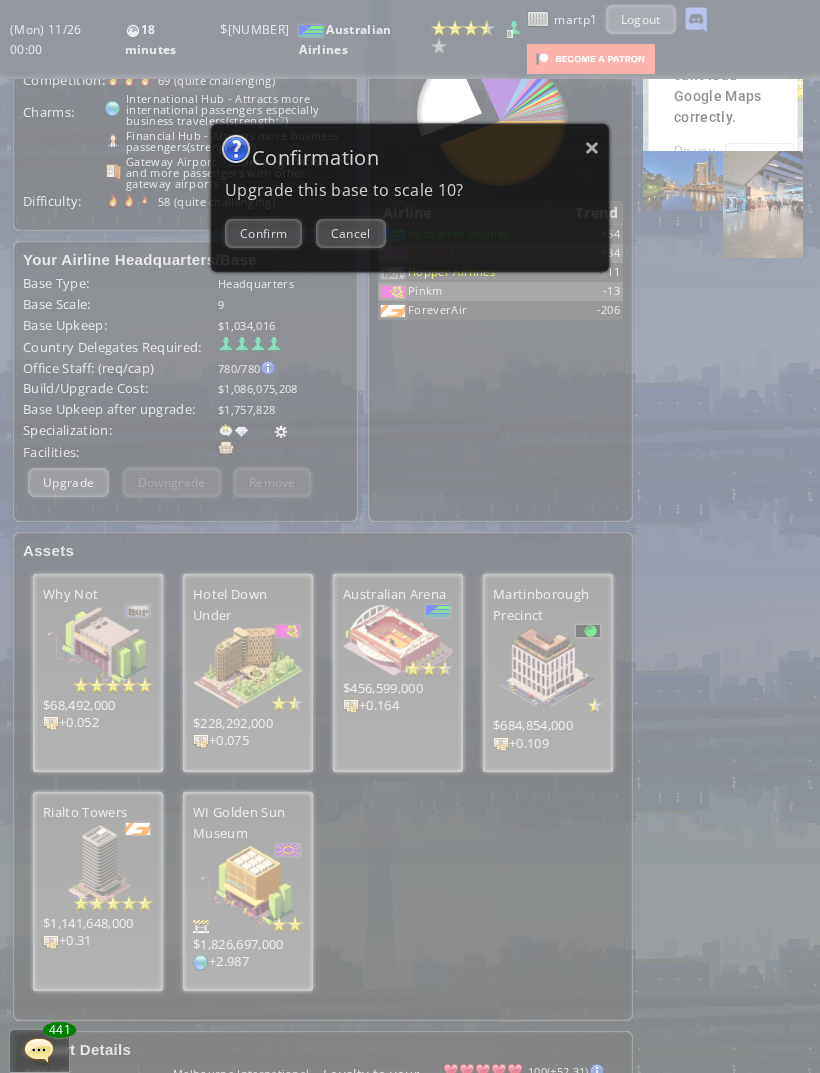 click on "Confirm" at bounding box center [263, 233] 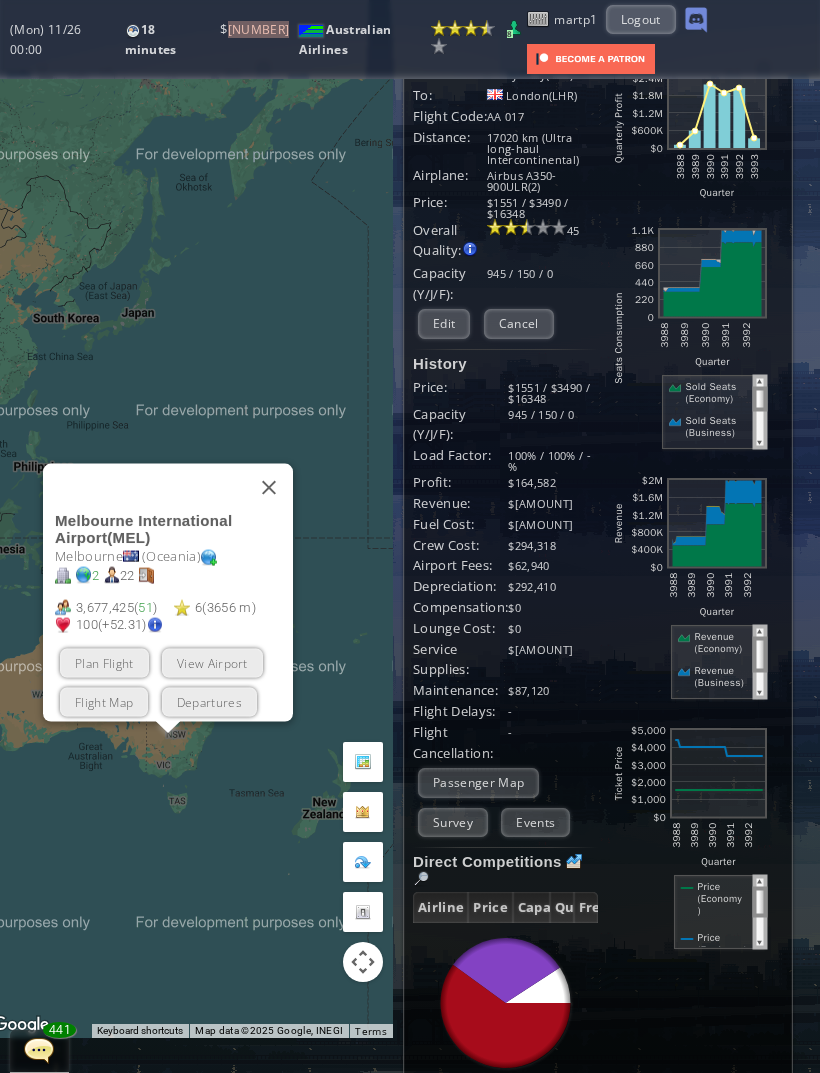 scroll, scrollTop: 0, scrollLeft: 17, axis: horizontal 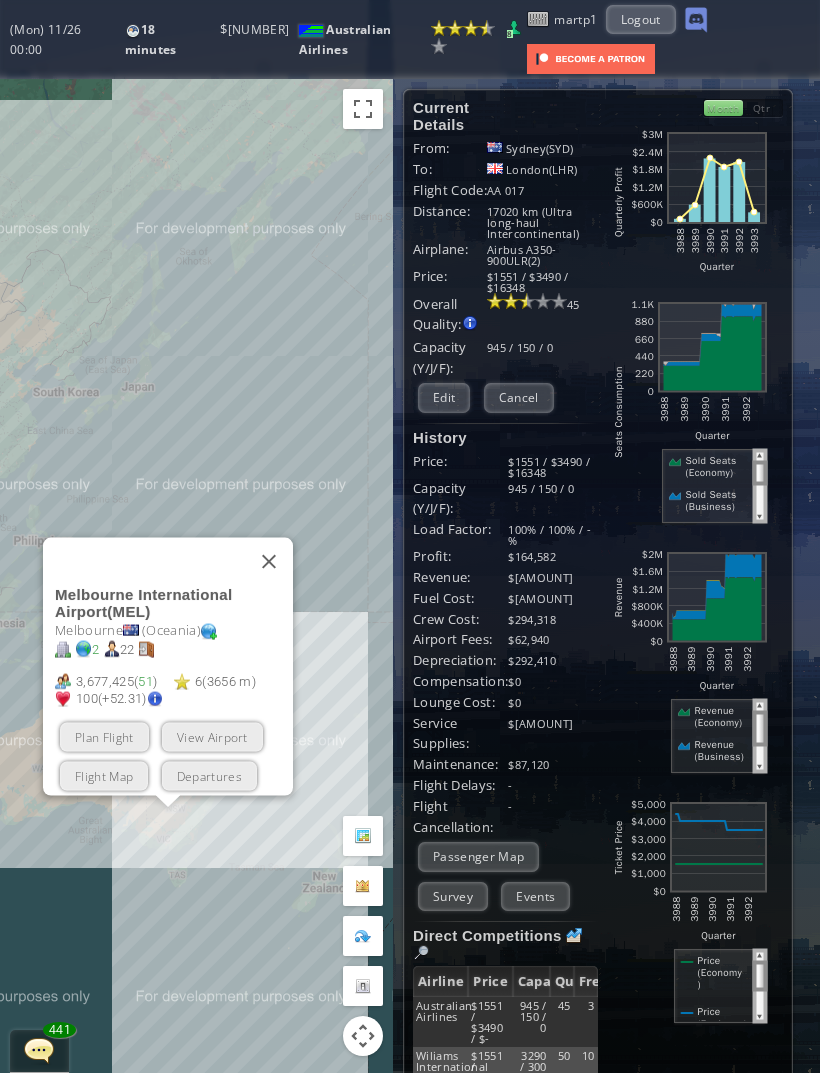 click at bounding box center [269, 561] 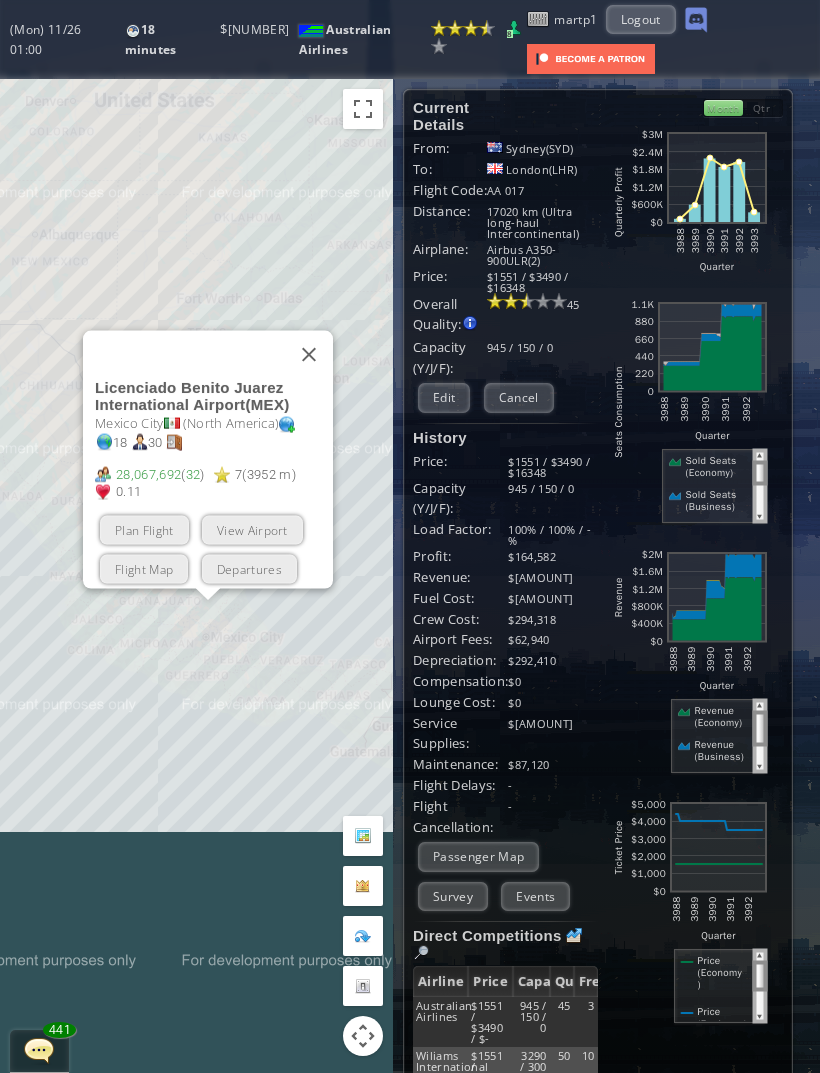 click on "Plan Flight" at bounding box center [144, 529] 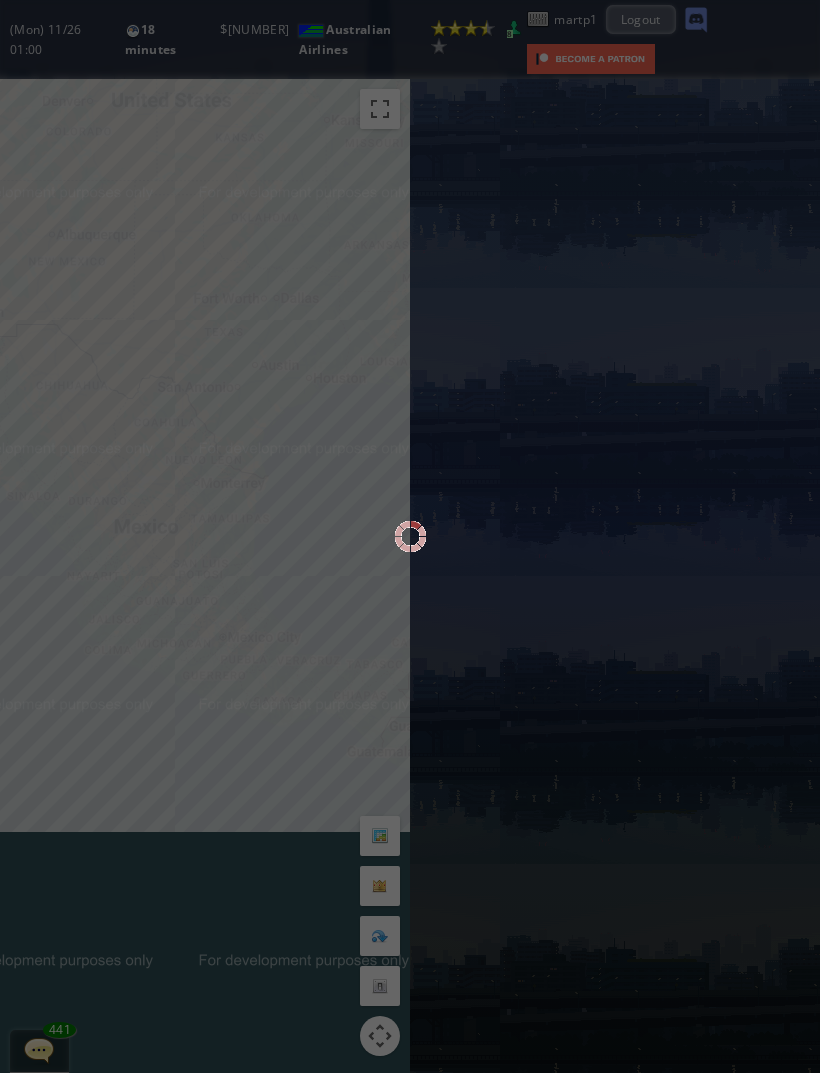 scroll, scrollTop: 0, scrollLeft: 0, axis: both 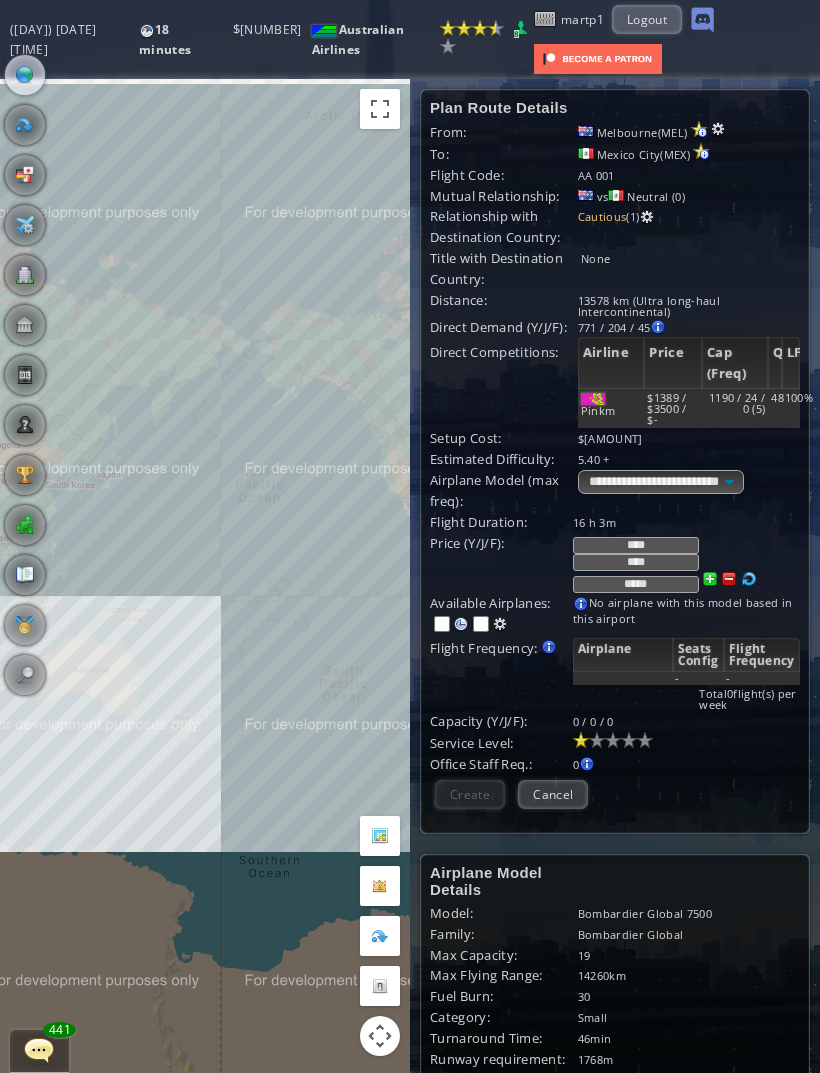 click at bounding box center [25, 225] 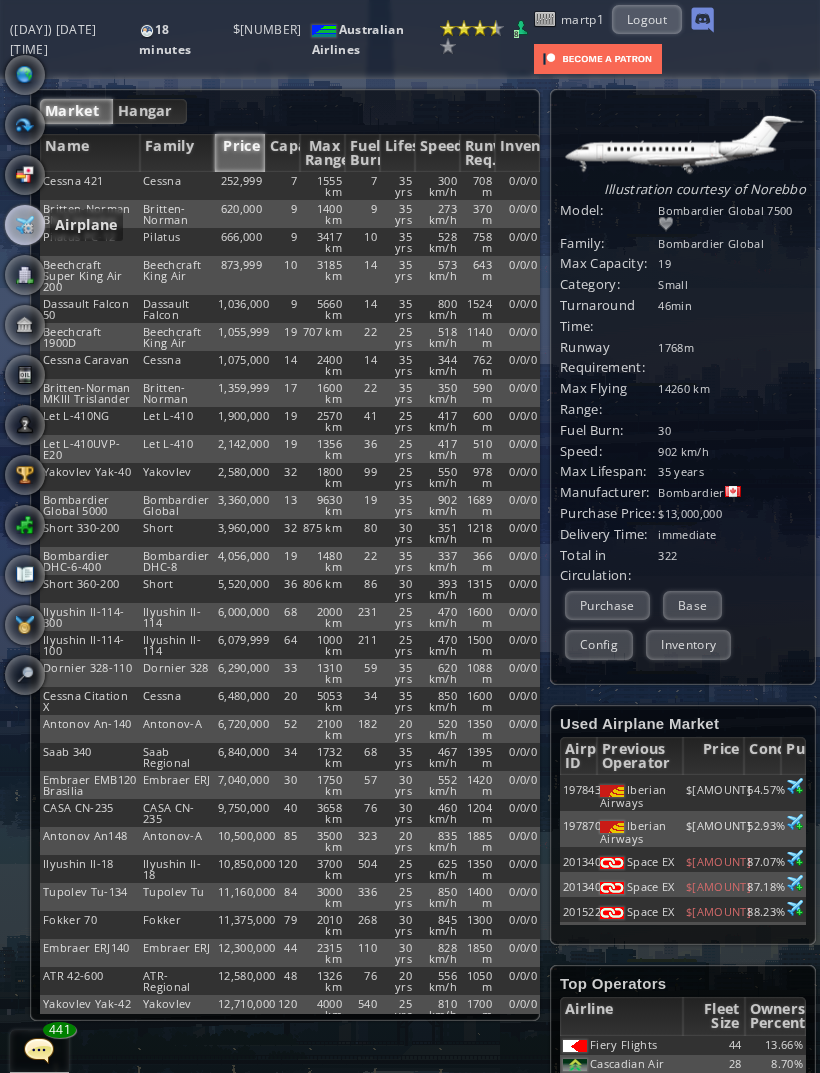 click on "Hangar" at bounding box center [150, 111] 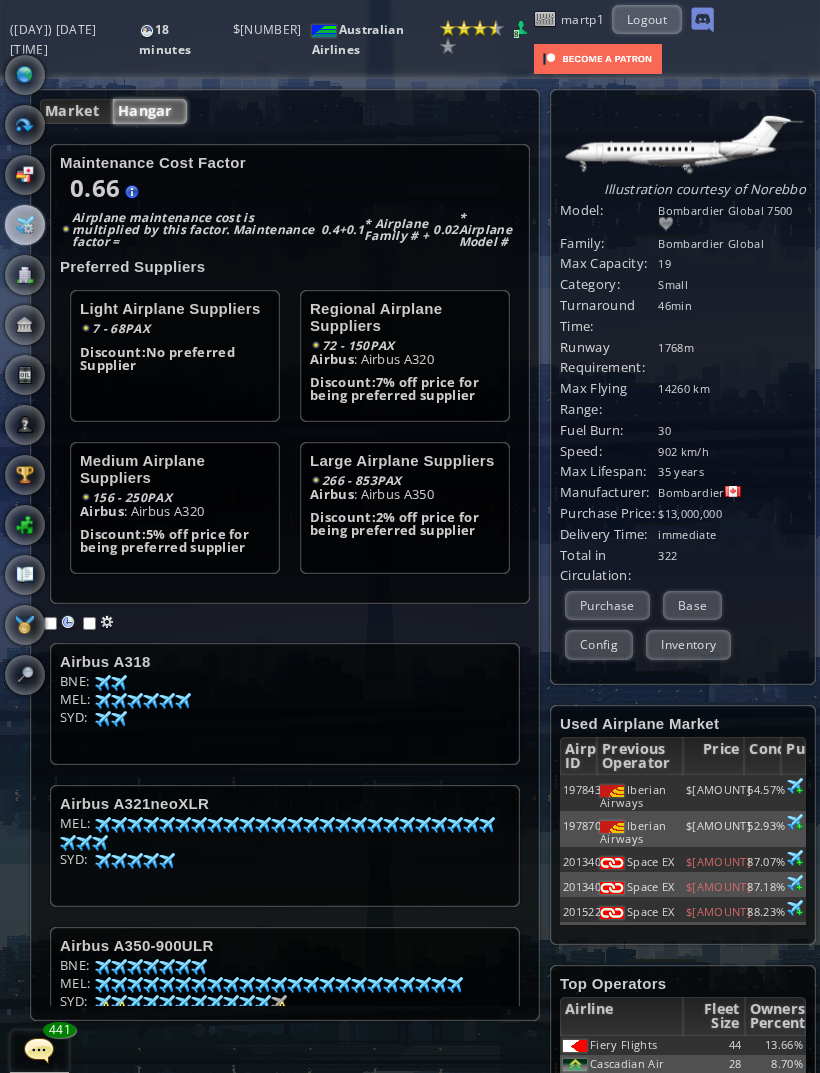 click on "Hangar" at bounding box center [150, 111] 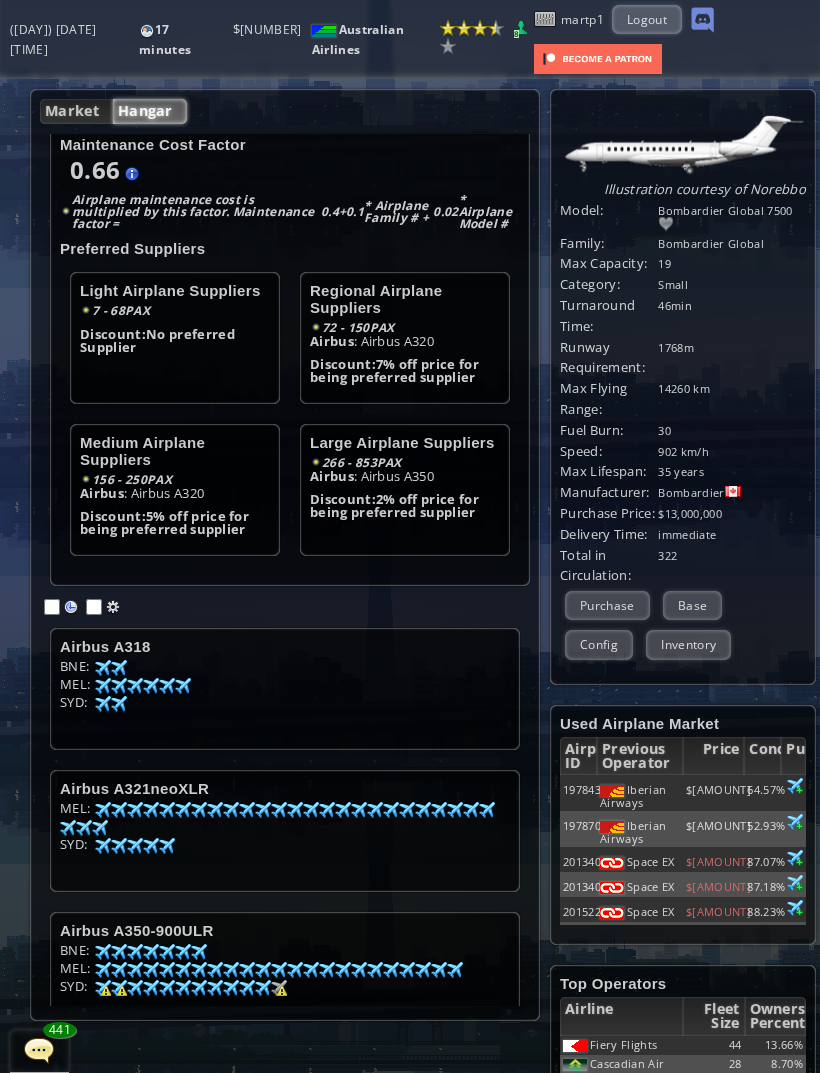 scroll, scrollTop: 17, scrollLeft: 0, axis: vertical 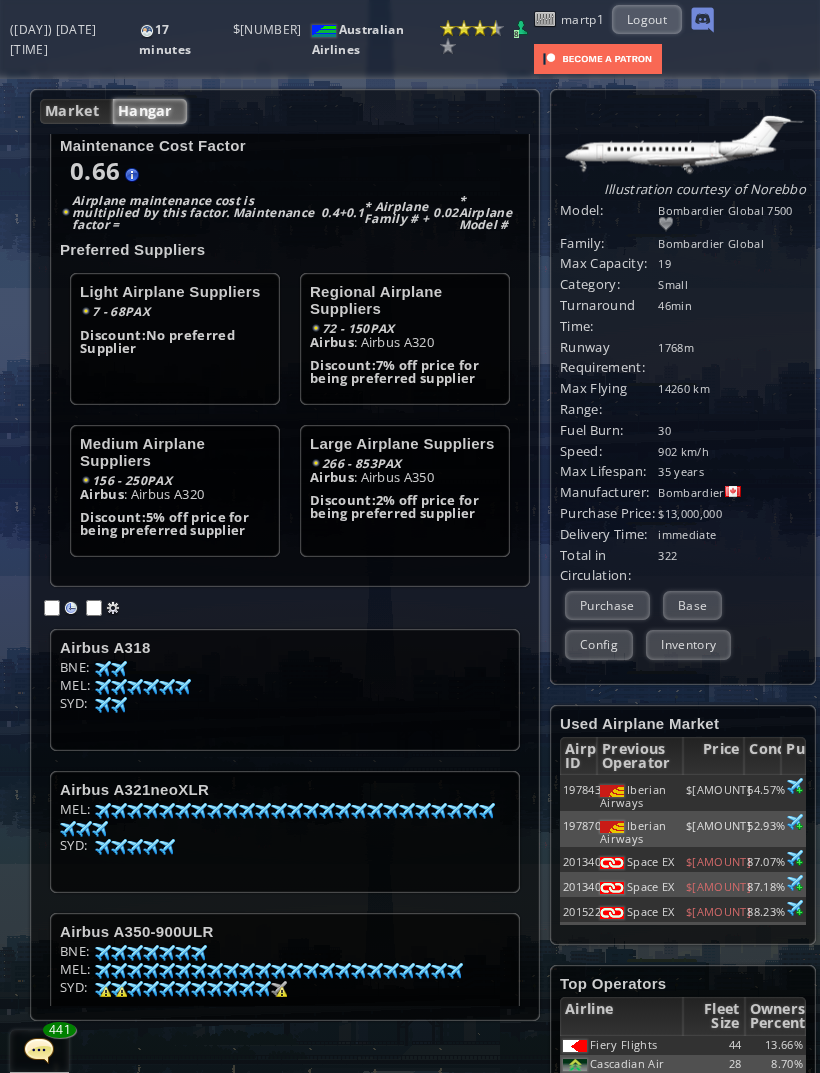 click on "Airbus A350-900ULR" at bounding box center (285, 647) 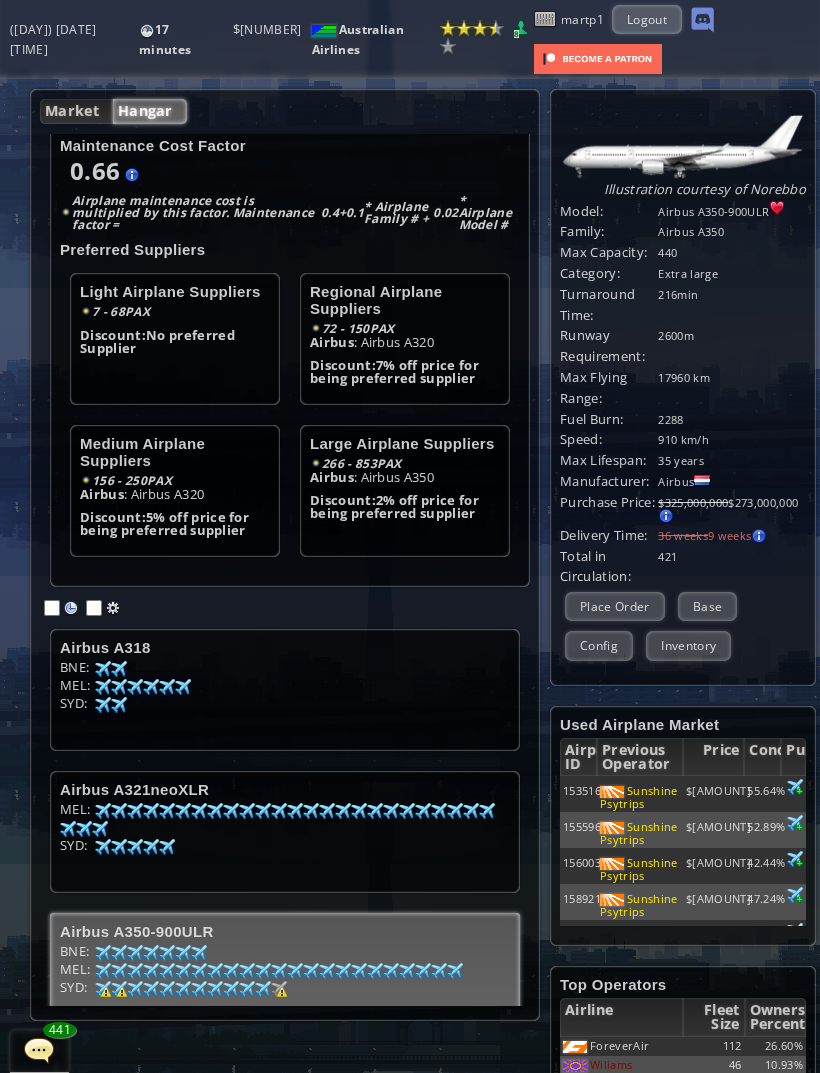 click on "Place Order" at bounding box center (615, 606) 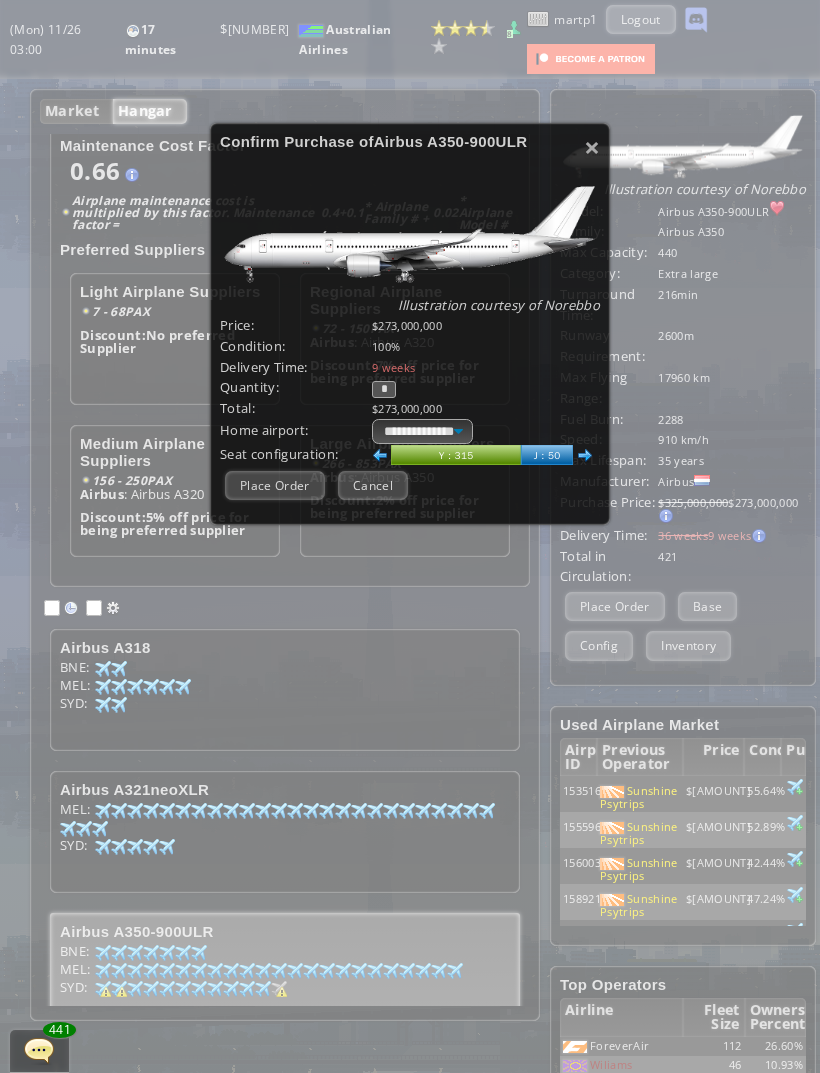click on "Place Order" at bounding box center [275, 485] 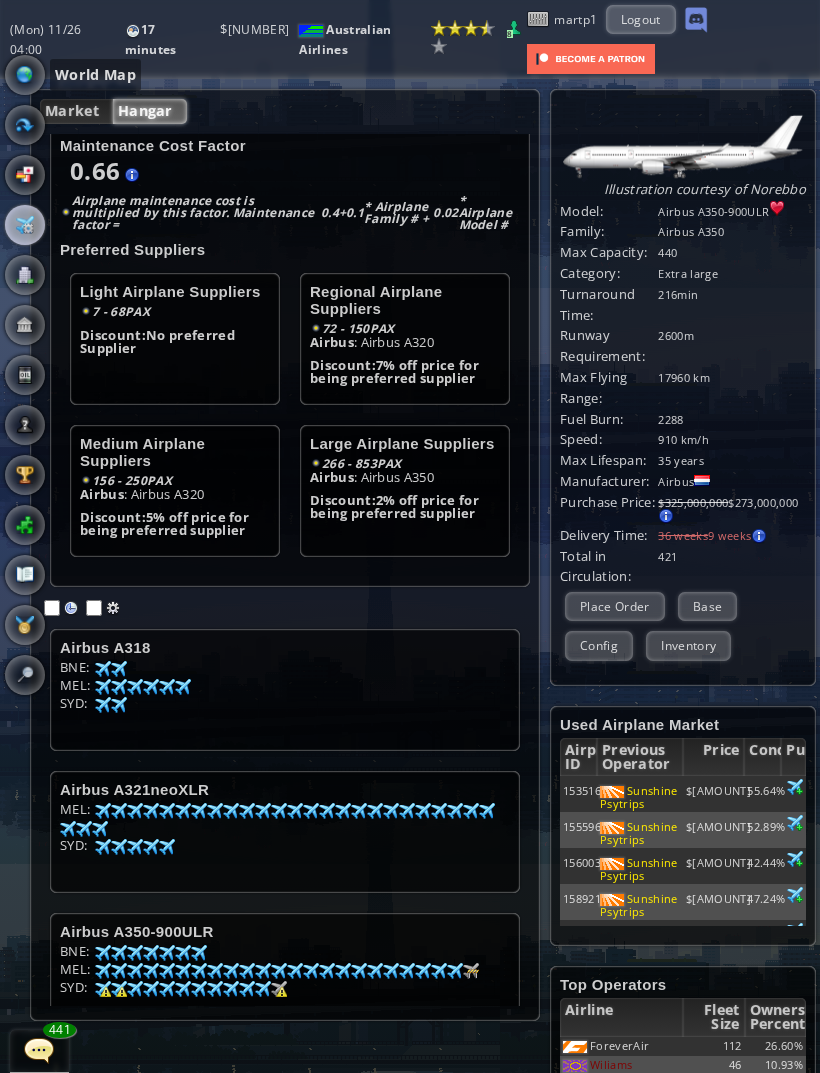 click at bounding box center (25, 75) 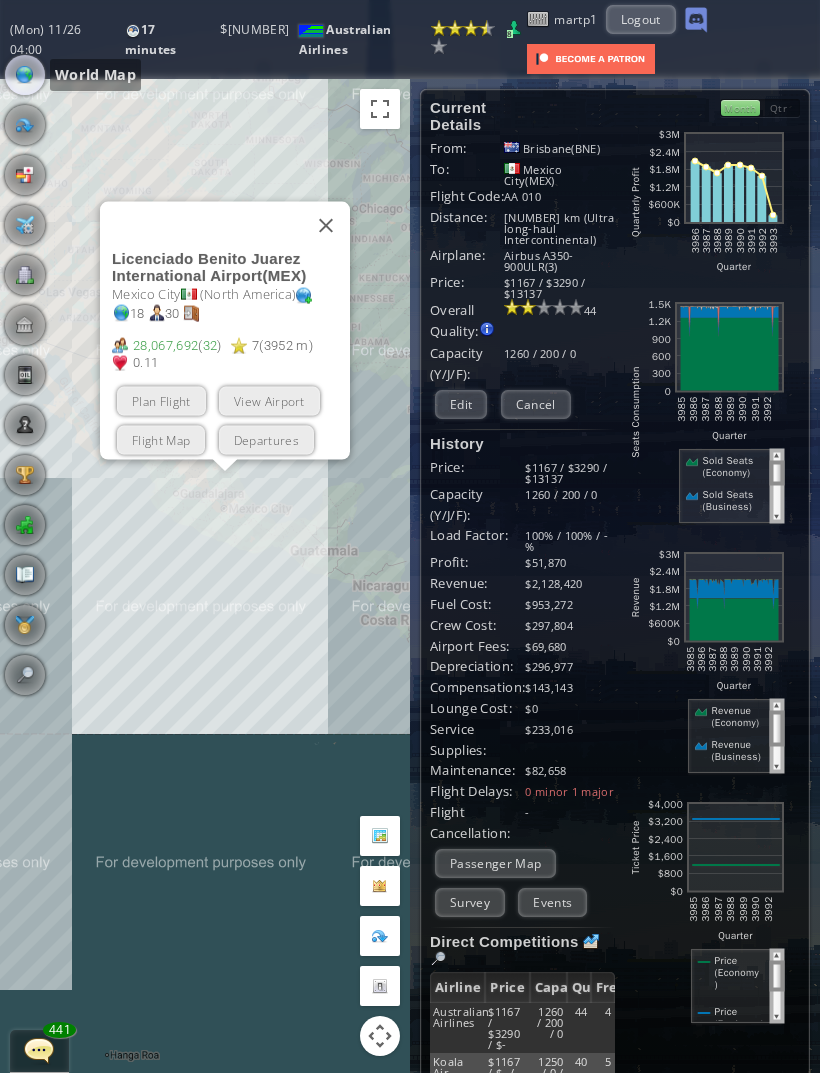click on "Plan Flight" at bounding box center (161, 400) 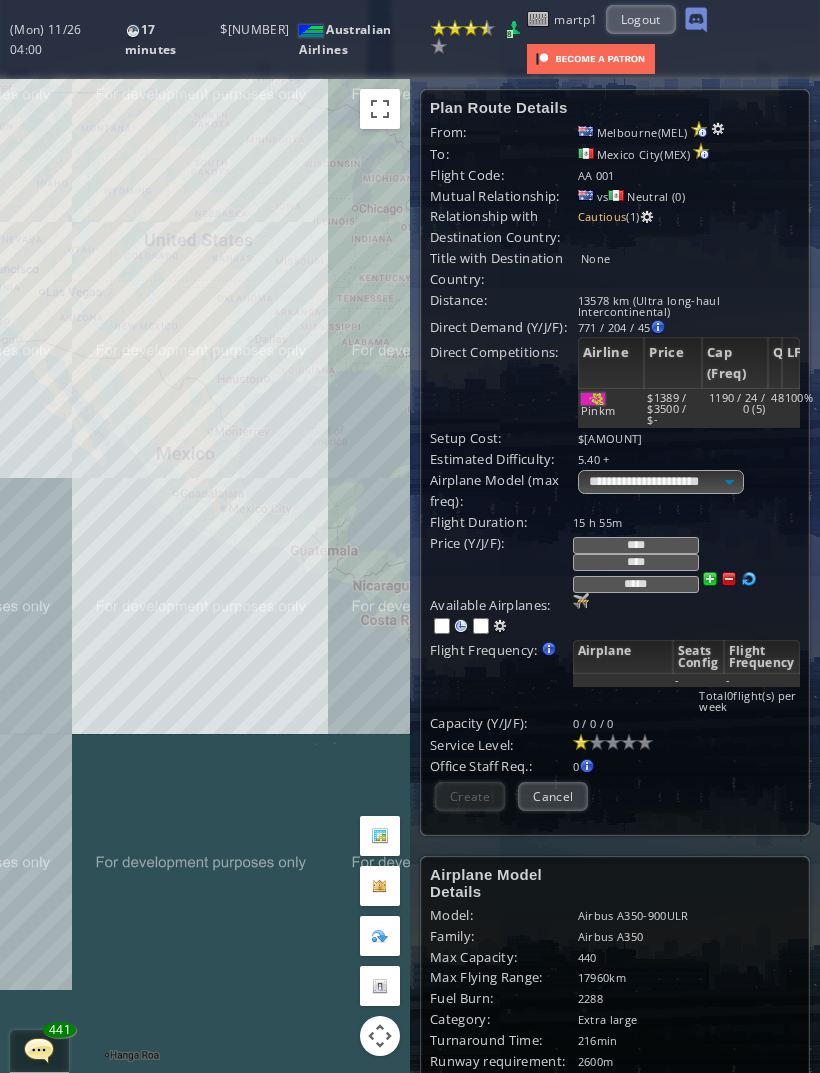 click at bounding box center [581, 601] 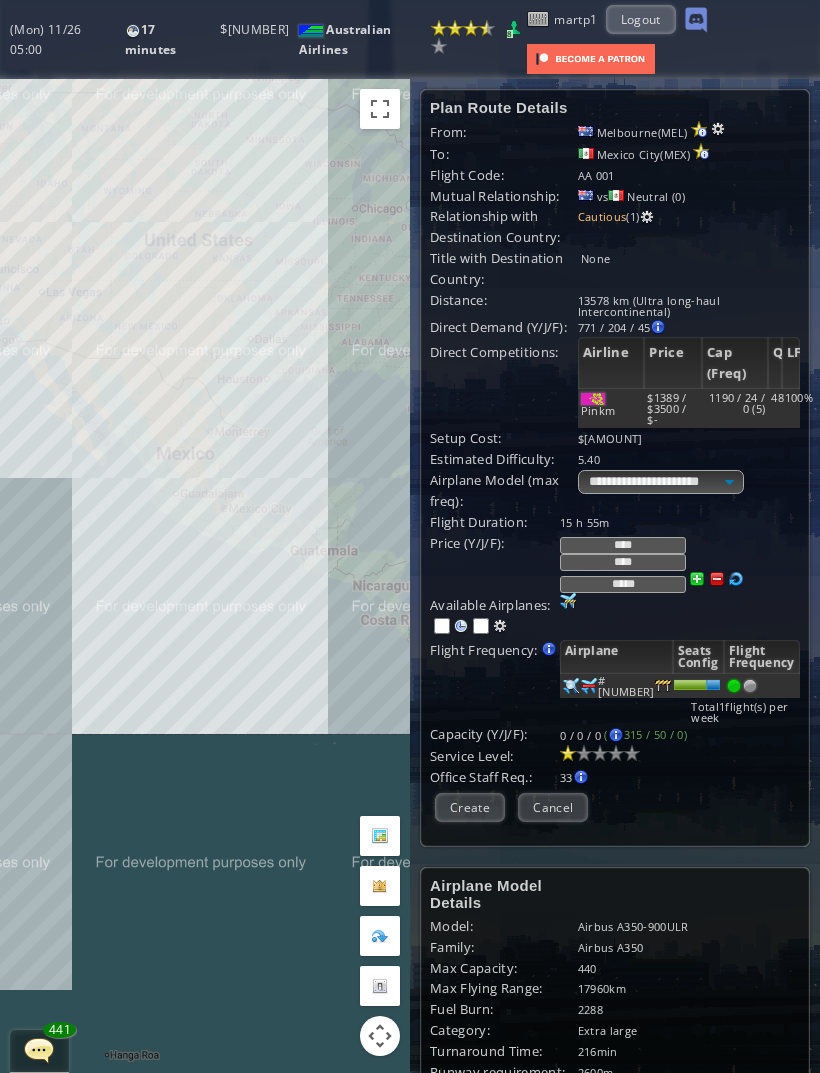 click on "Create" at bounding box center [470, 807] 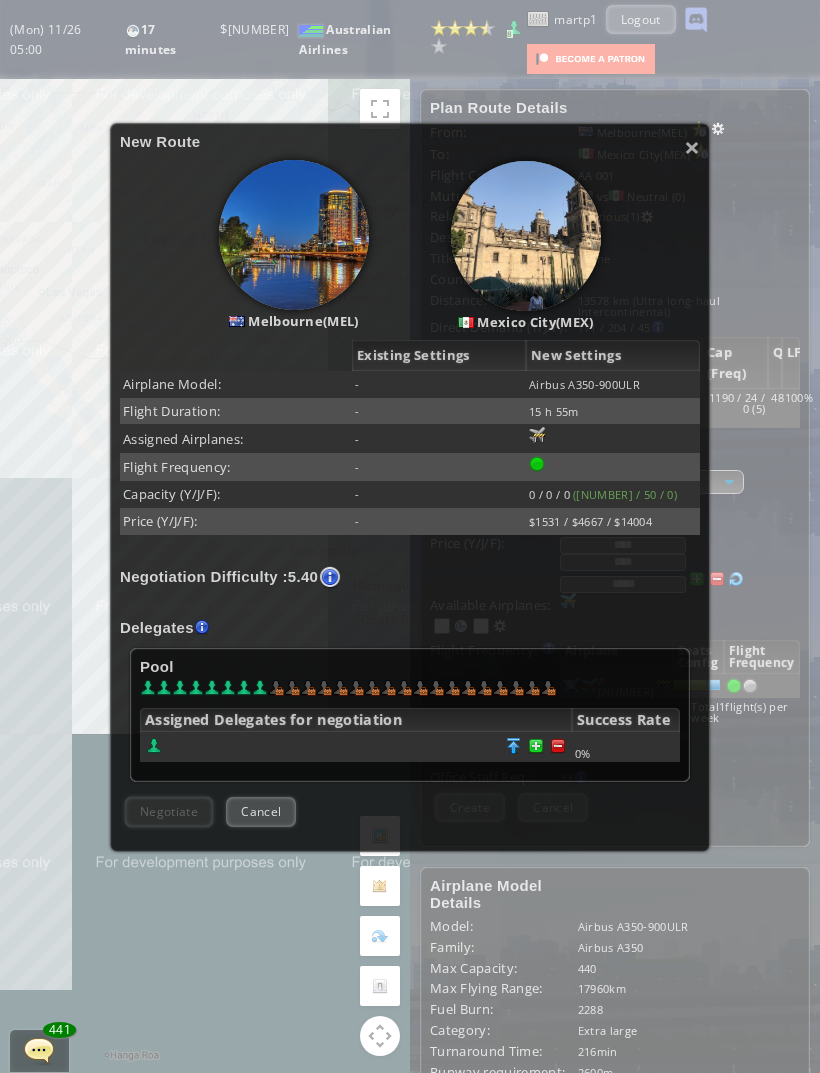 click at bounding box center [558, 746] 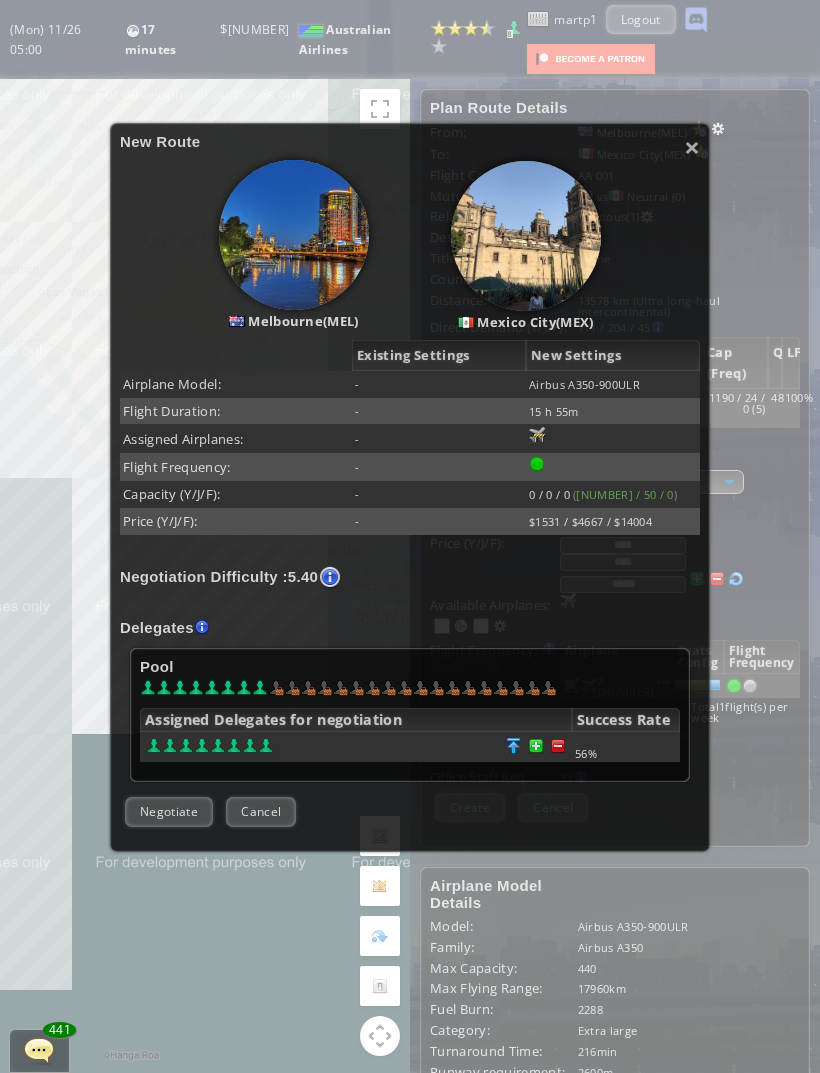 click on "Negotiate" at bounding box center [169, 811] 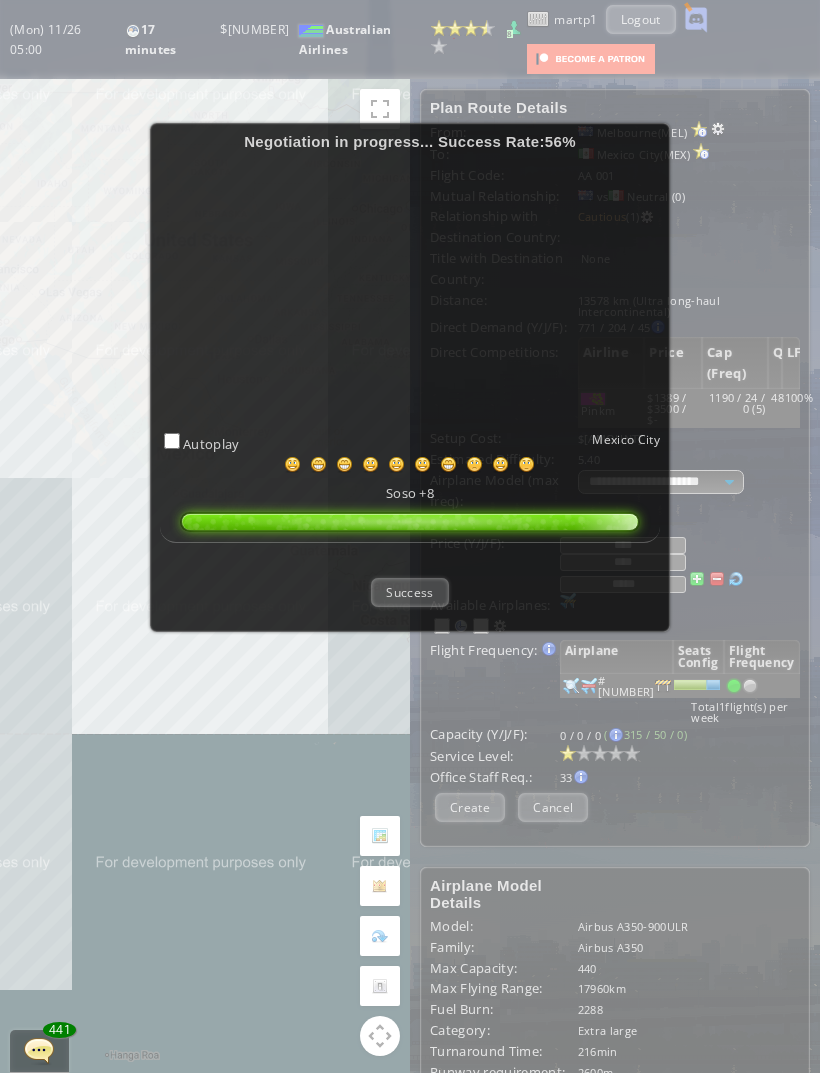 click on "Success" at bounding box center [409, 592] 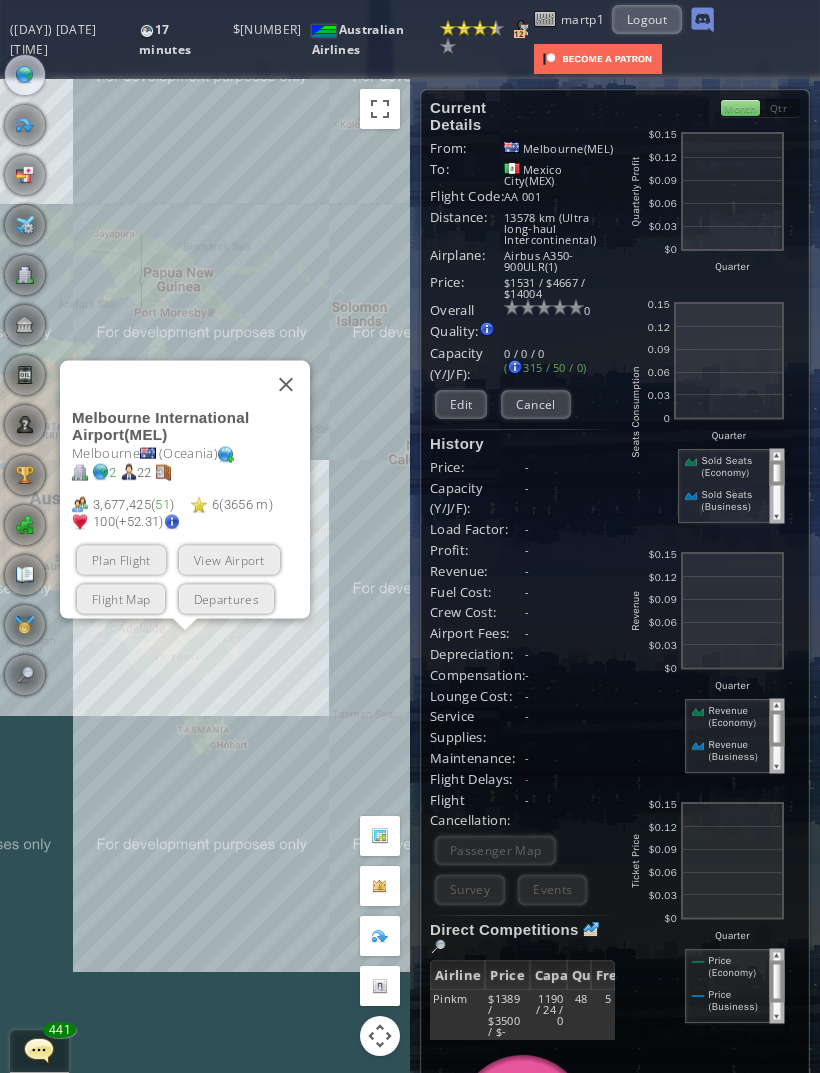 click on "View Airport" at bounding box center [229, 559] 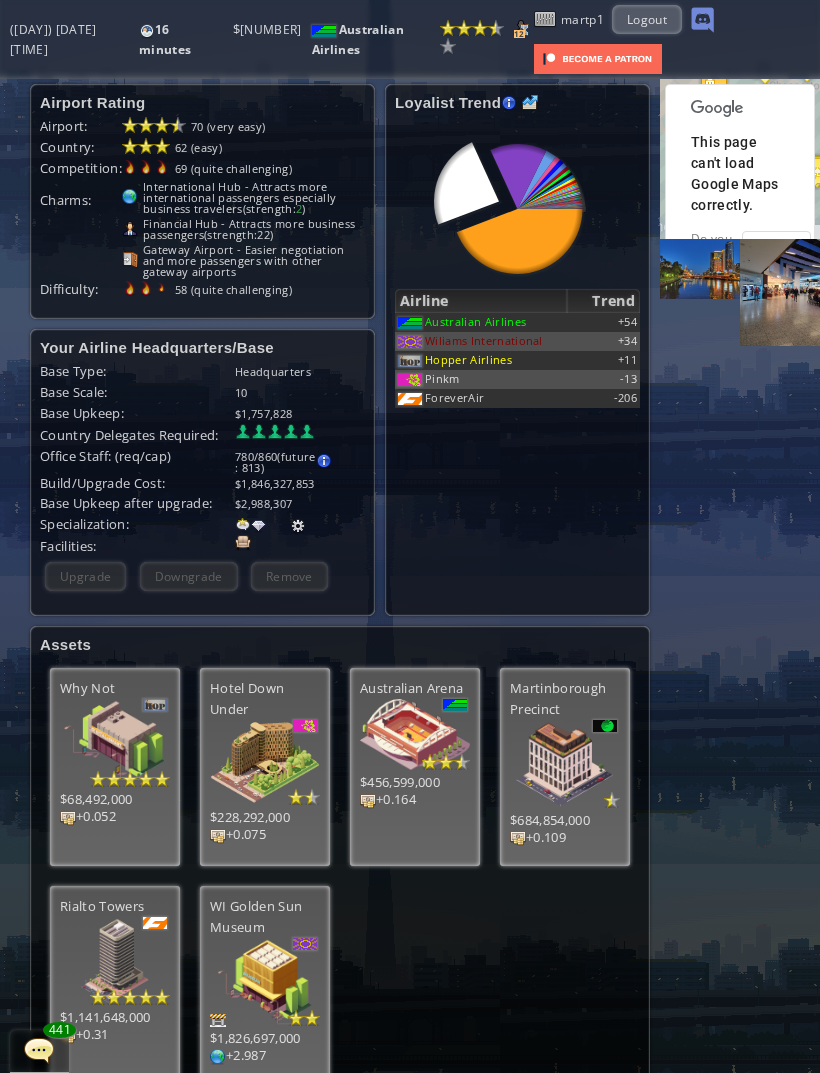 click at bounding box center [298, 526] 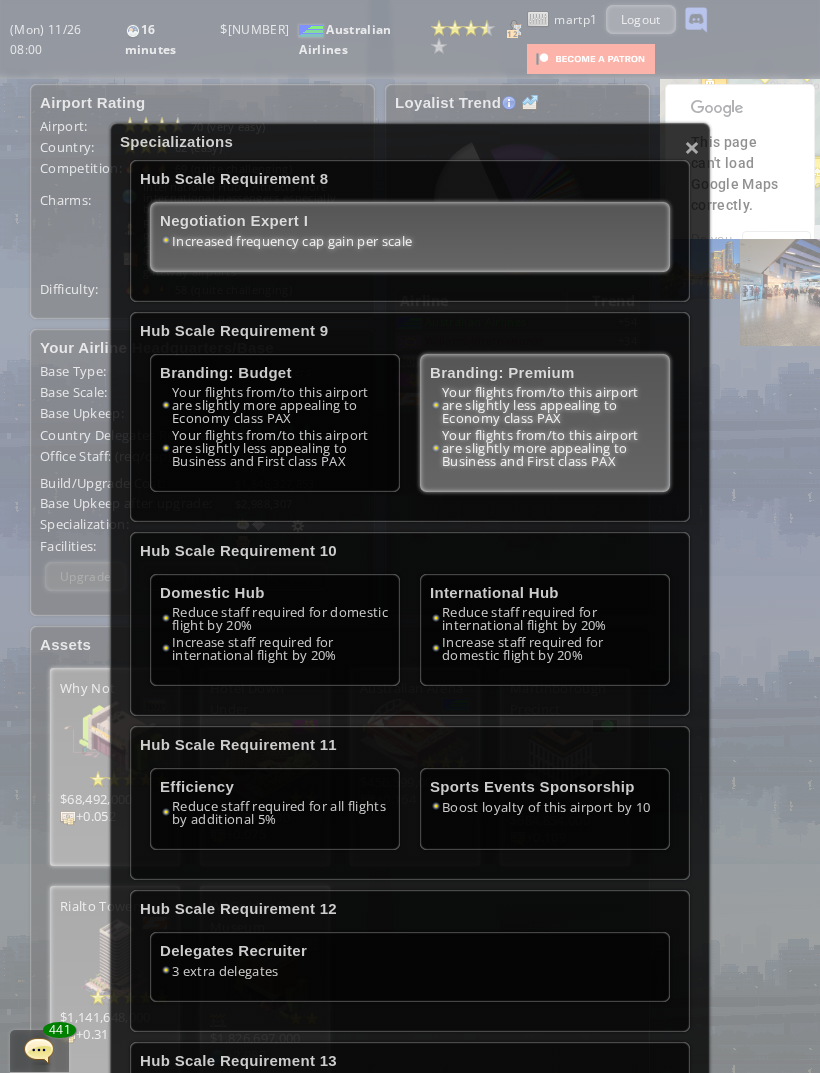 click on "Increased frequency cap gain per scale" at bounding box center (410, 241) 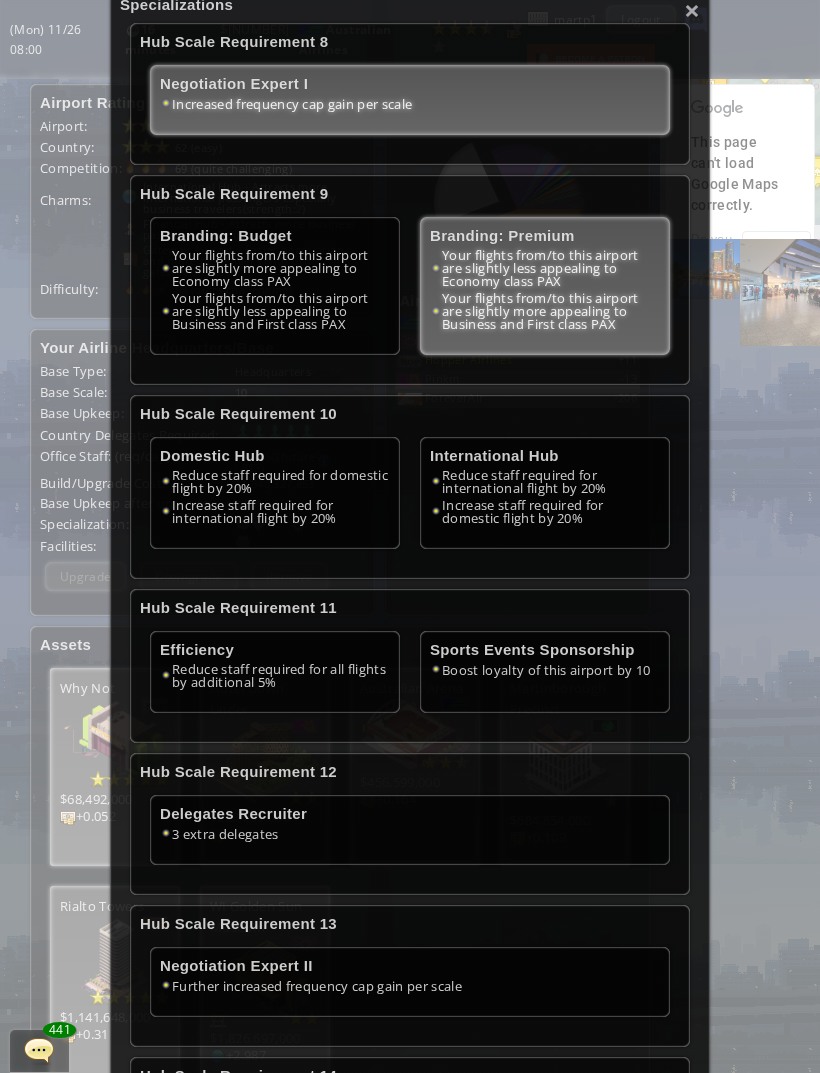 scroll, scrollTop: 139, scrollLeft: 0, axis: vertical 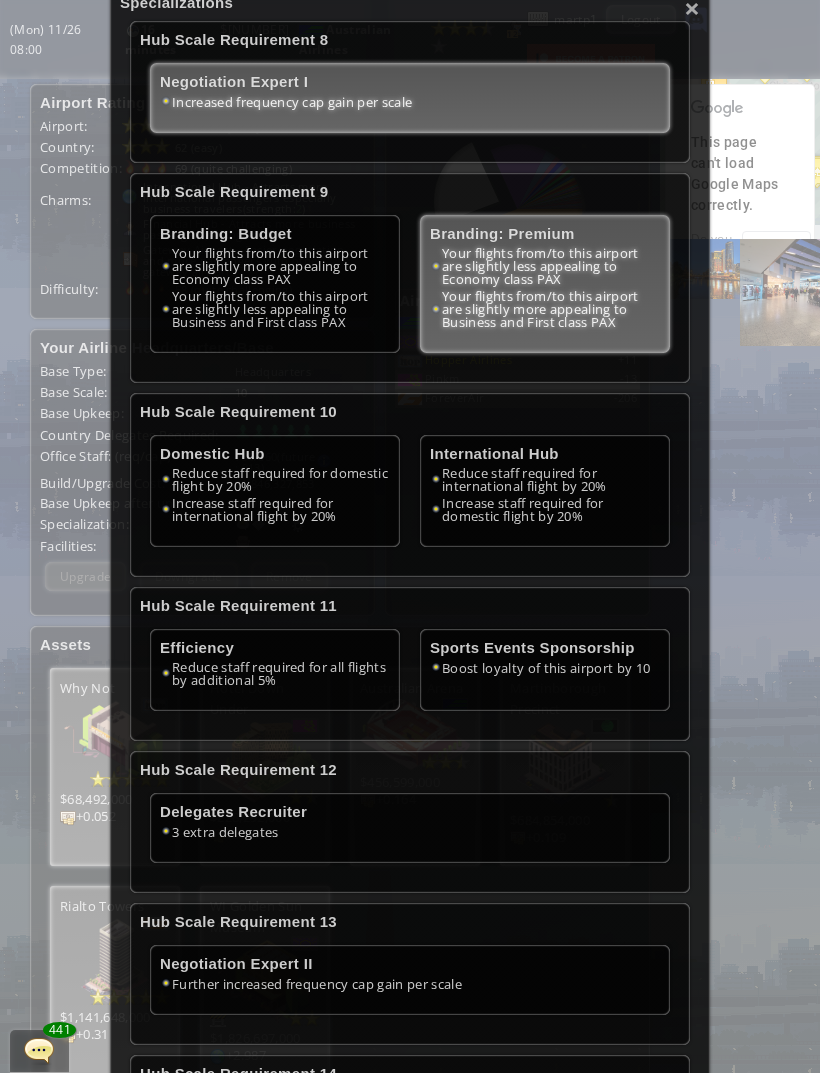 click on "Your flights from/to this airport are slightly more appealing to Business and First class PAX" at bounding box center (545, 309) 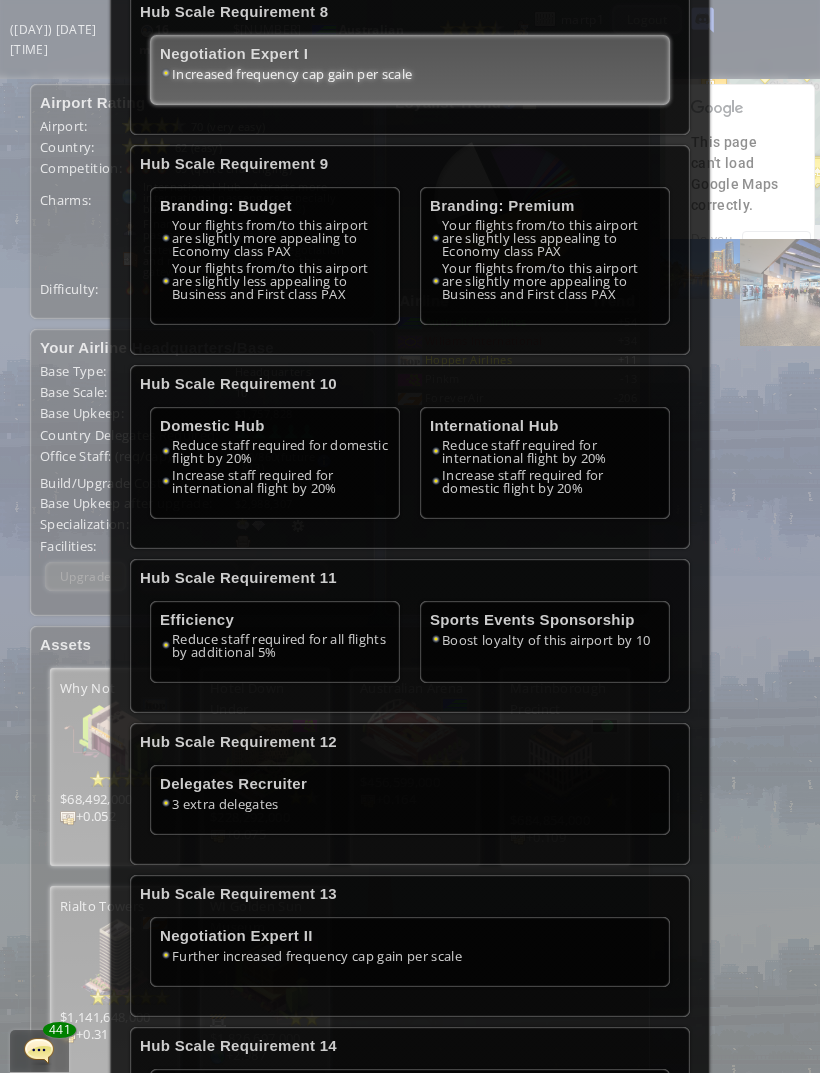 scroll, scrollTop: 170, scrollLeft: 0, axis: vertical 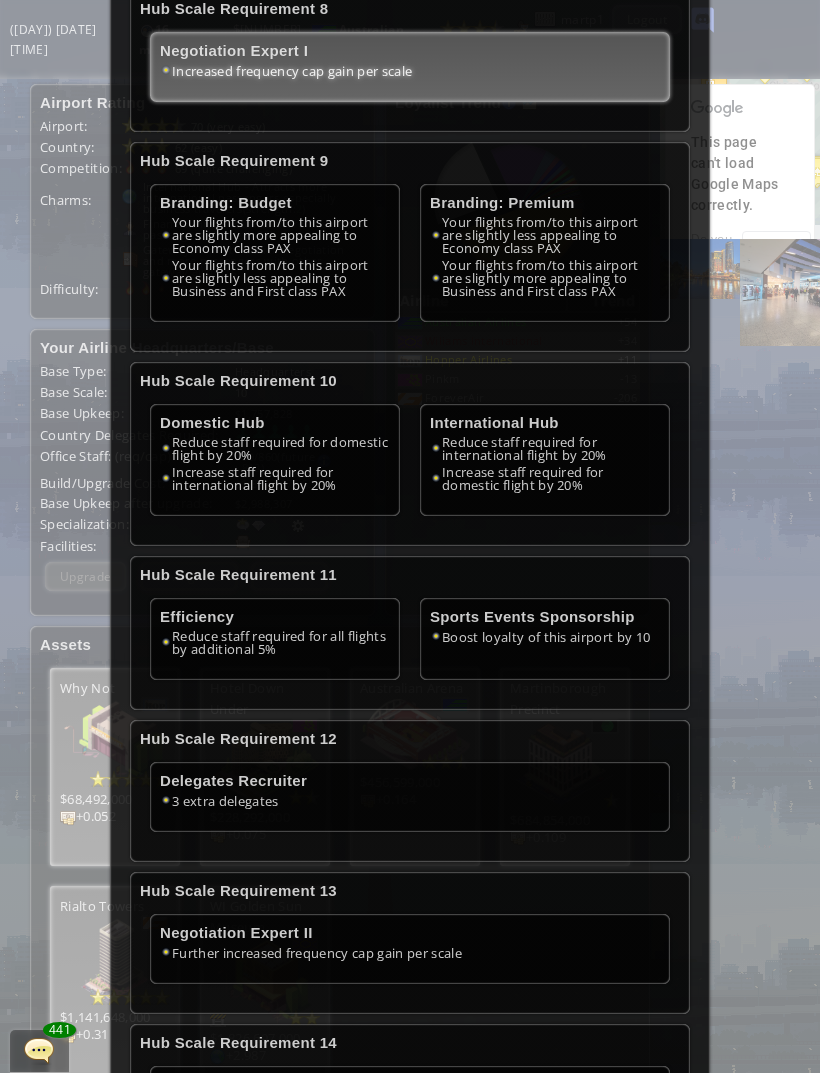 click on "Your flights from/to this airport are slightly more appealing to Business and First class PAX" at bounding box center (275, 278) 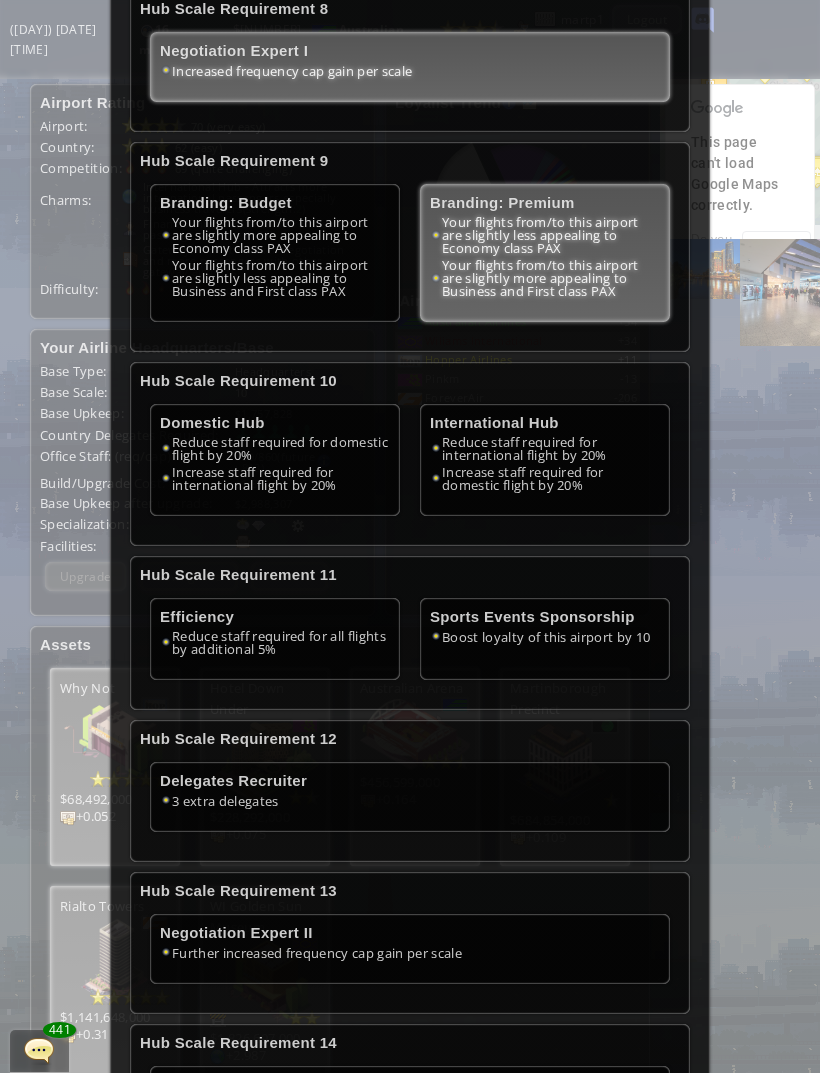 click on "Reduce staff required for international flight by 20%" at bounding box center (410, 71) 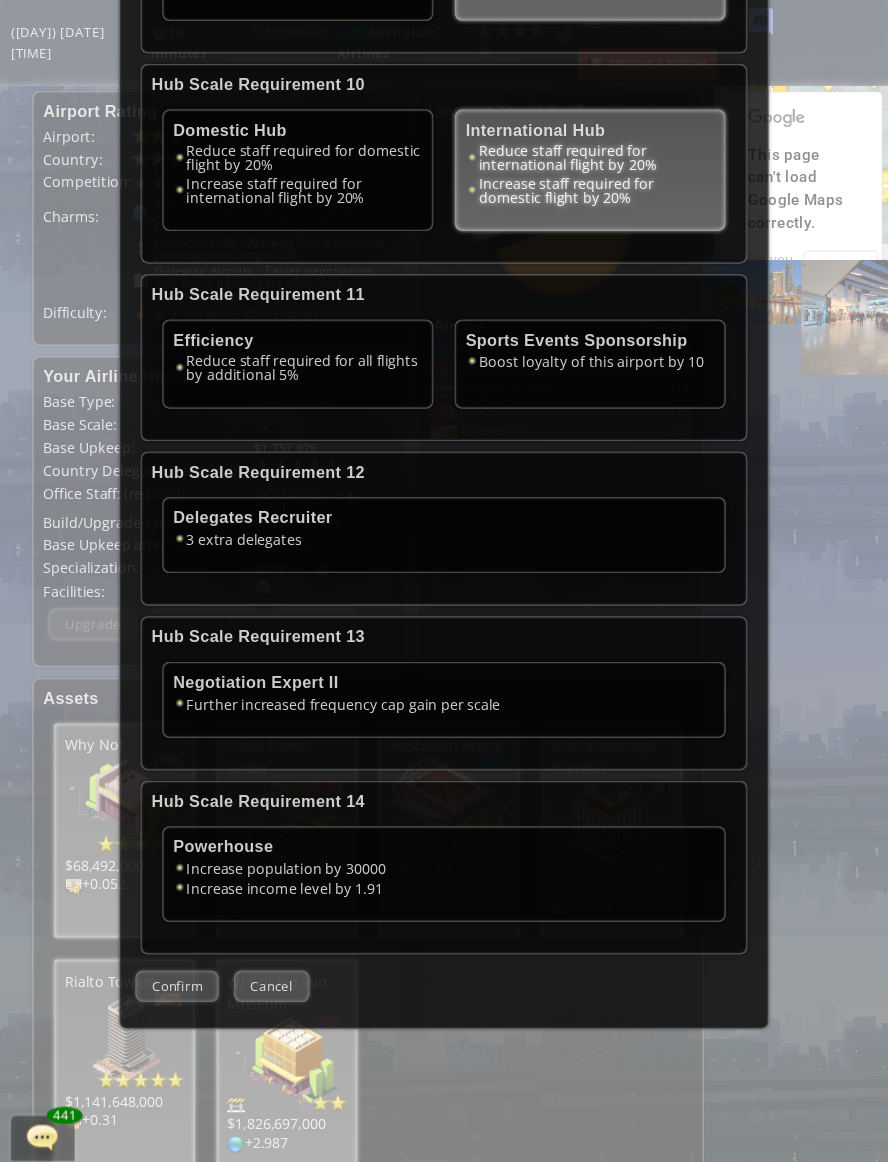 scroll, scrollTop: 503, scrollLeft: 0, axis: vertical 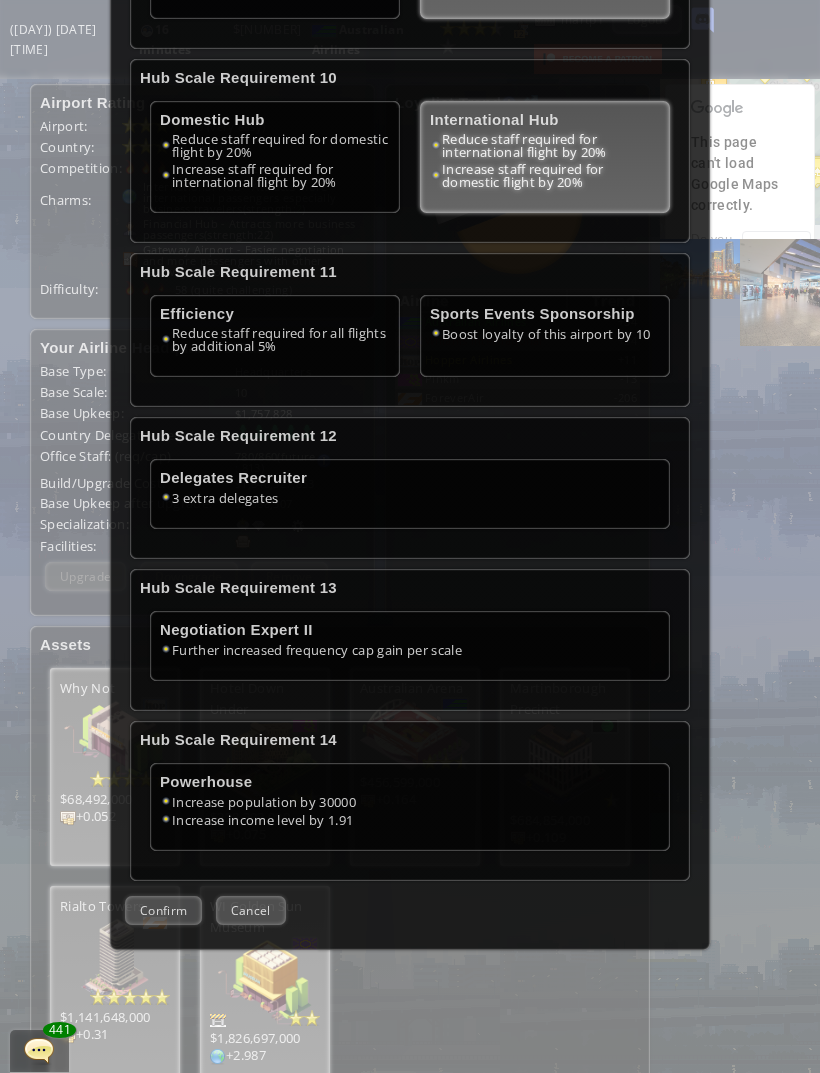 click on "Confirm" at bounding box center [163, 910] 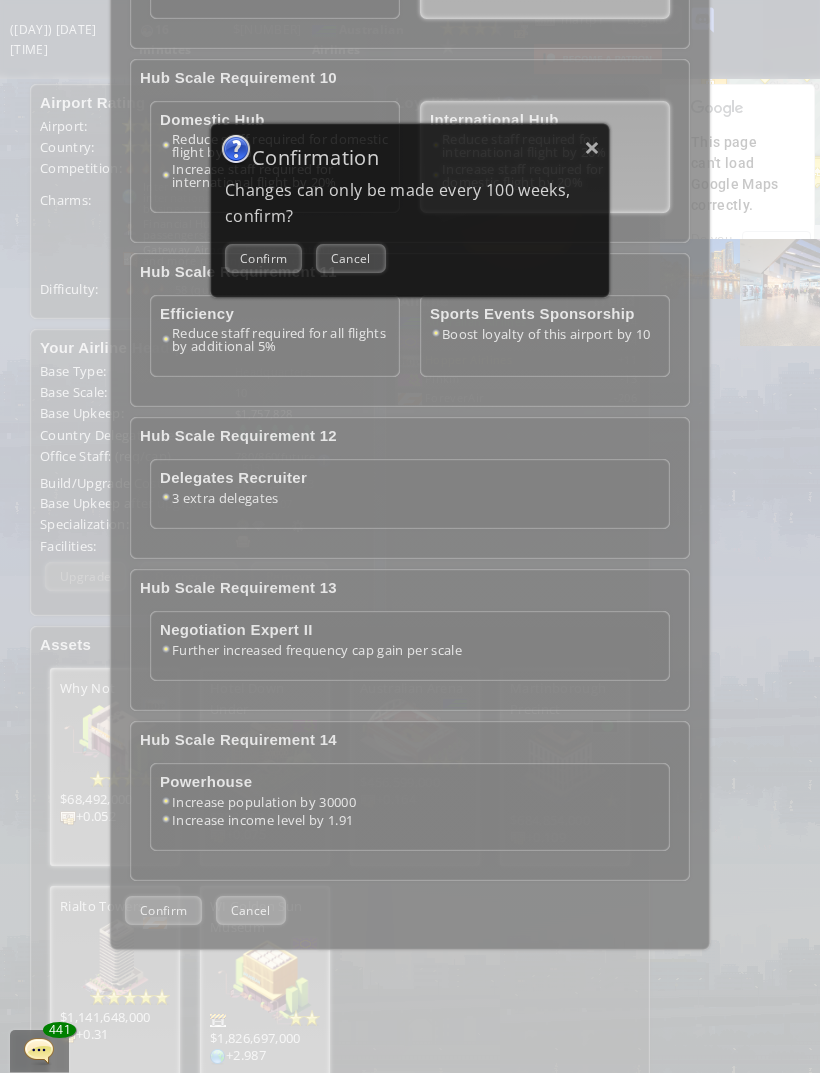 click on "Confirm" at bounding box center (263, 258) 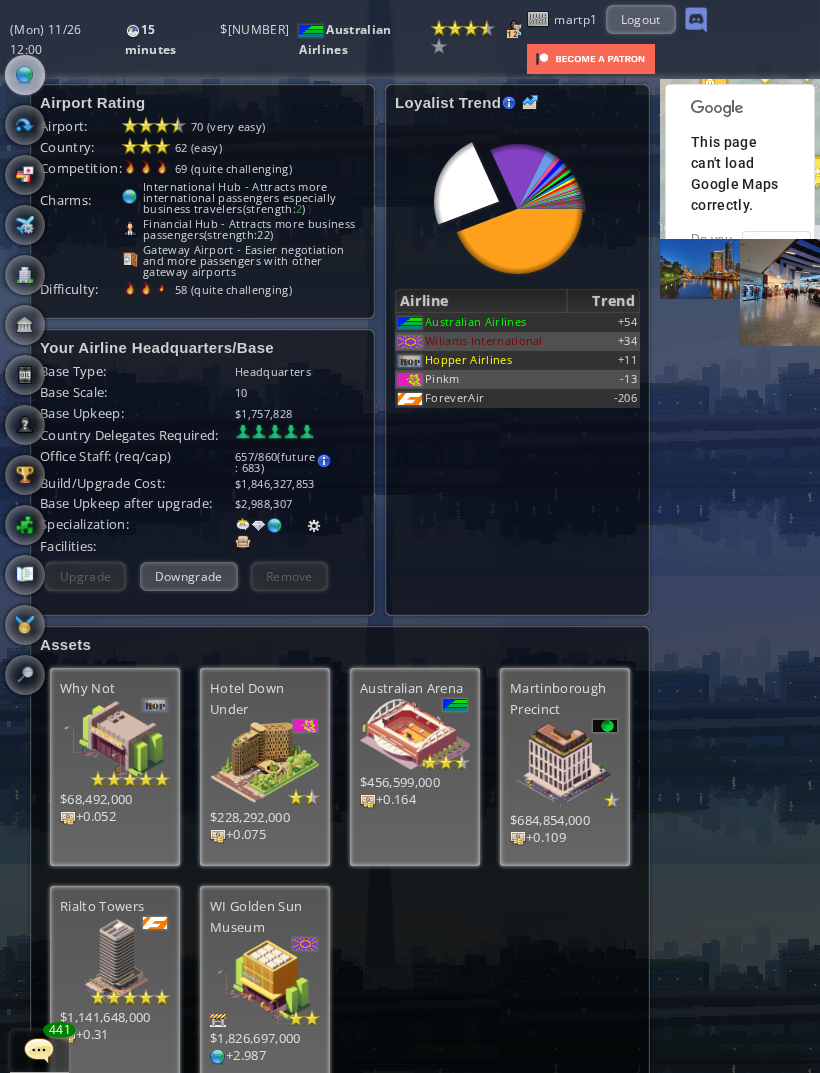 click at bounding box center [25, 75] 